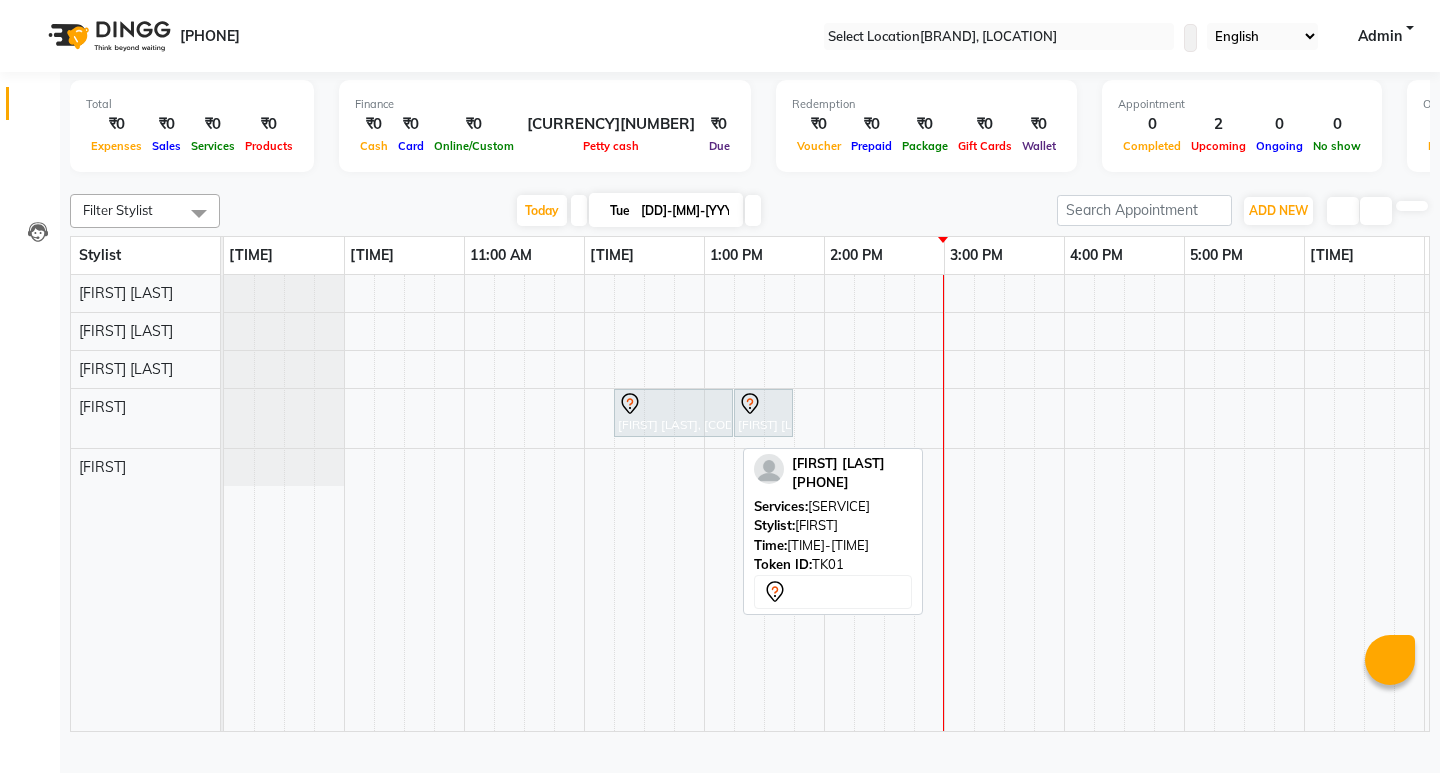 scroll, scrollTop: 0, scrollLeft: 0, axis: both 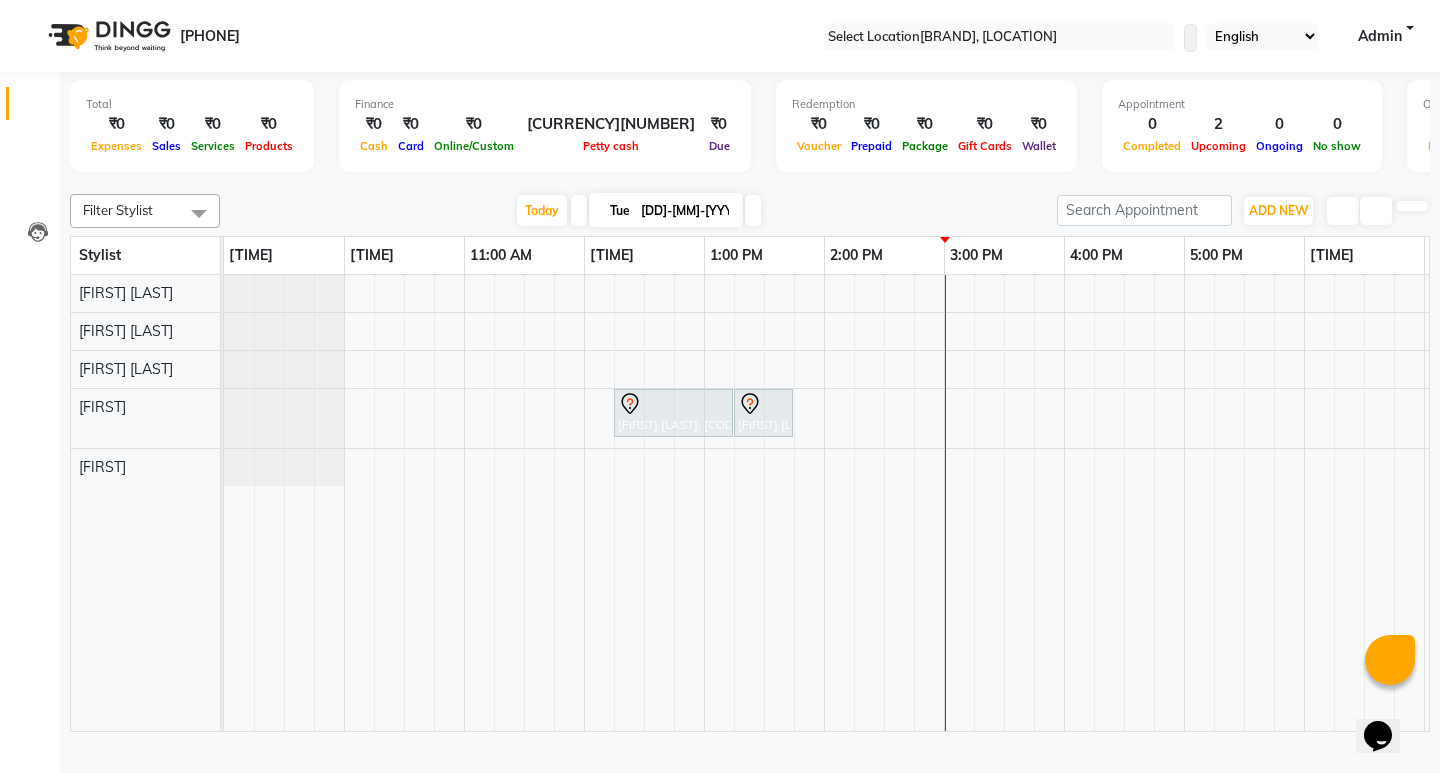 click on "[FIRST] [LAST], [ID], [TIME]-[TIME], [SERVICE]             [FIRST] [LAST], [ID], [TIME]-[TIME], [SERVICE]" at bounding box center [1004, 503] 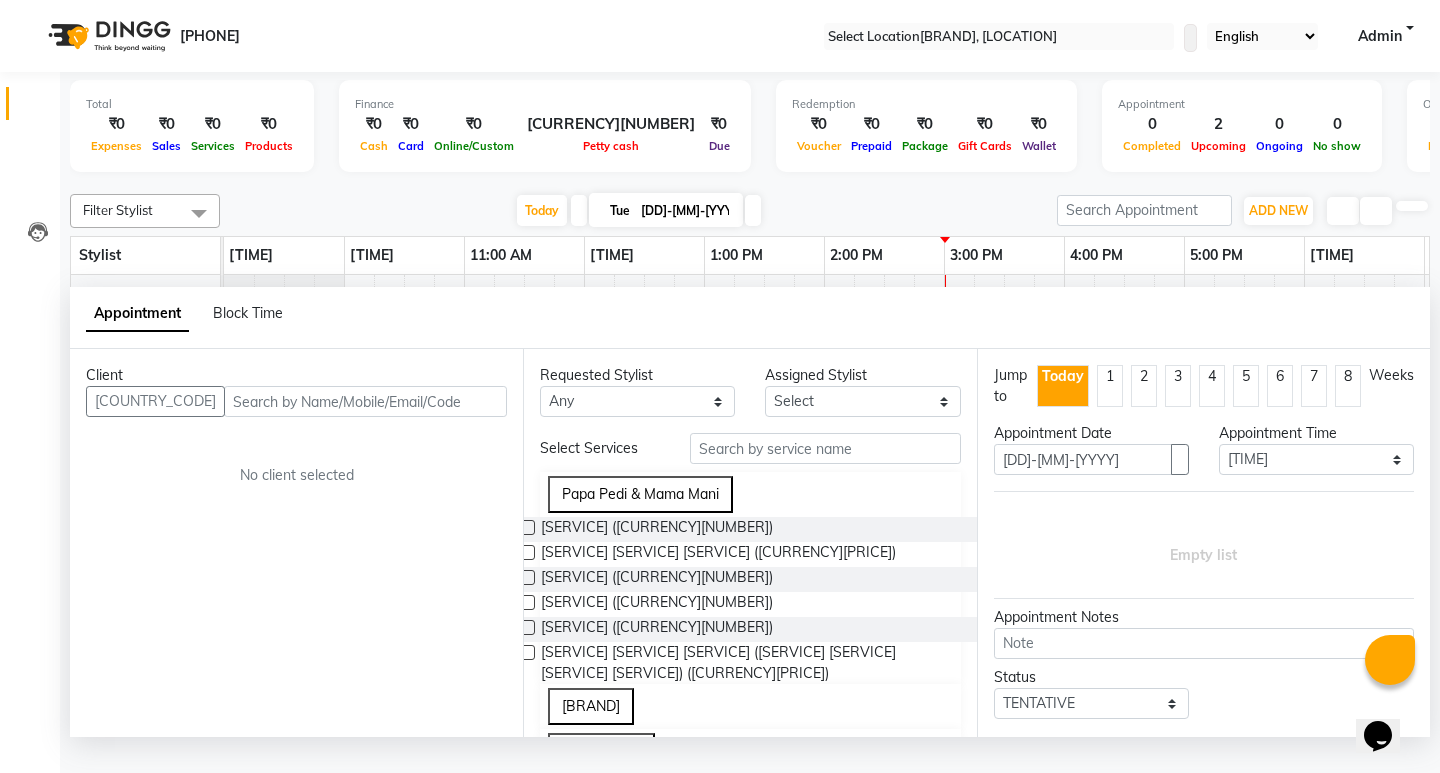 click at bounding box center (365, 401) 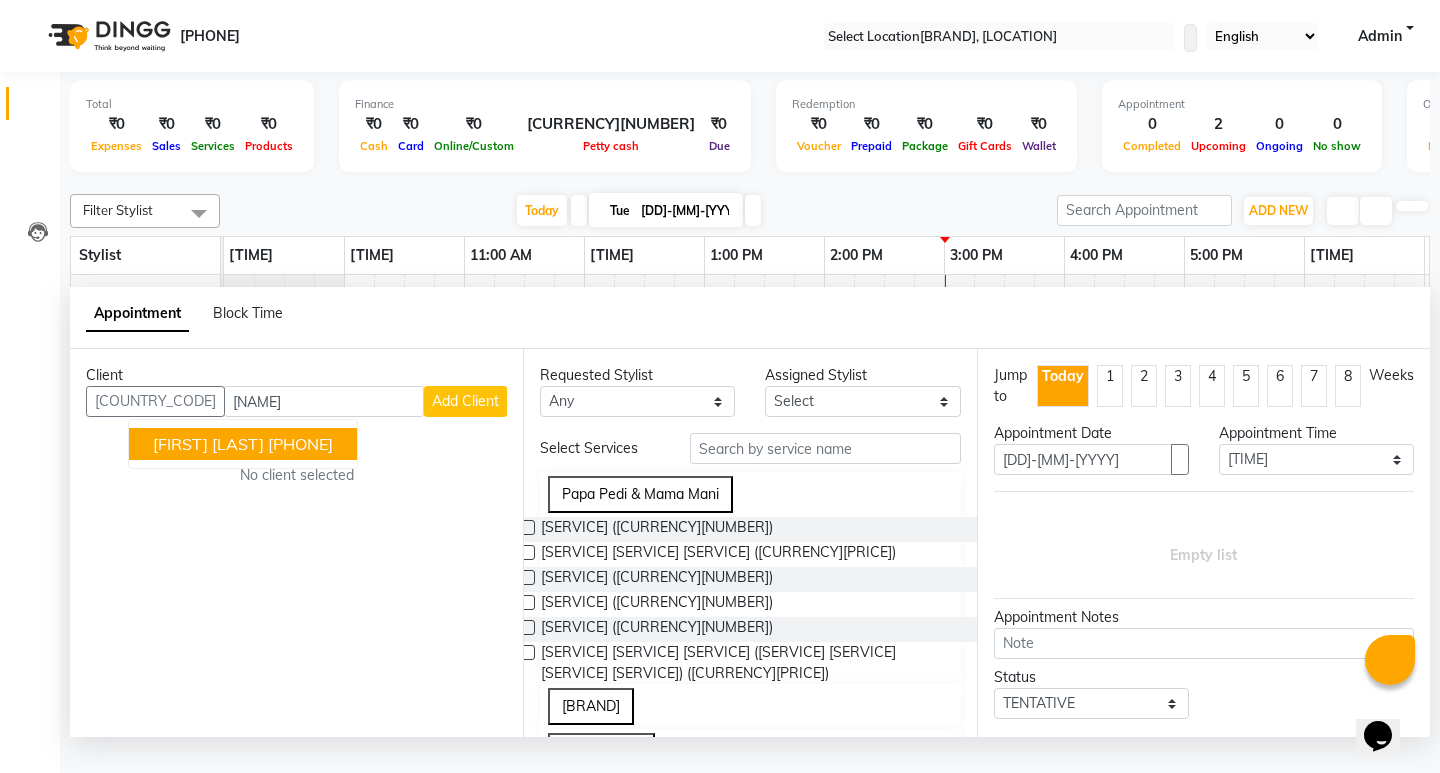 click on "[PHONE]" at bounding box center (300, 444) 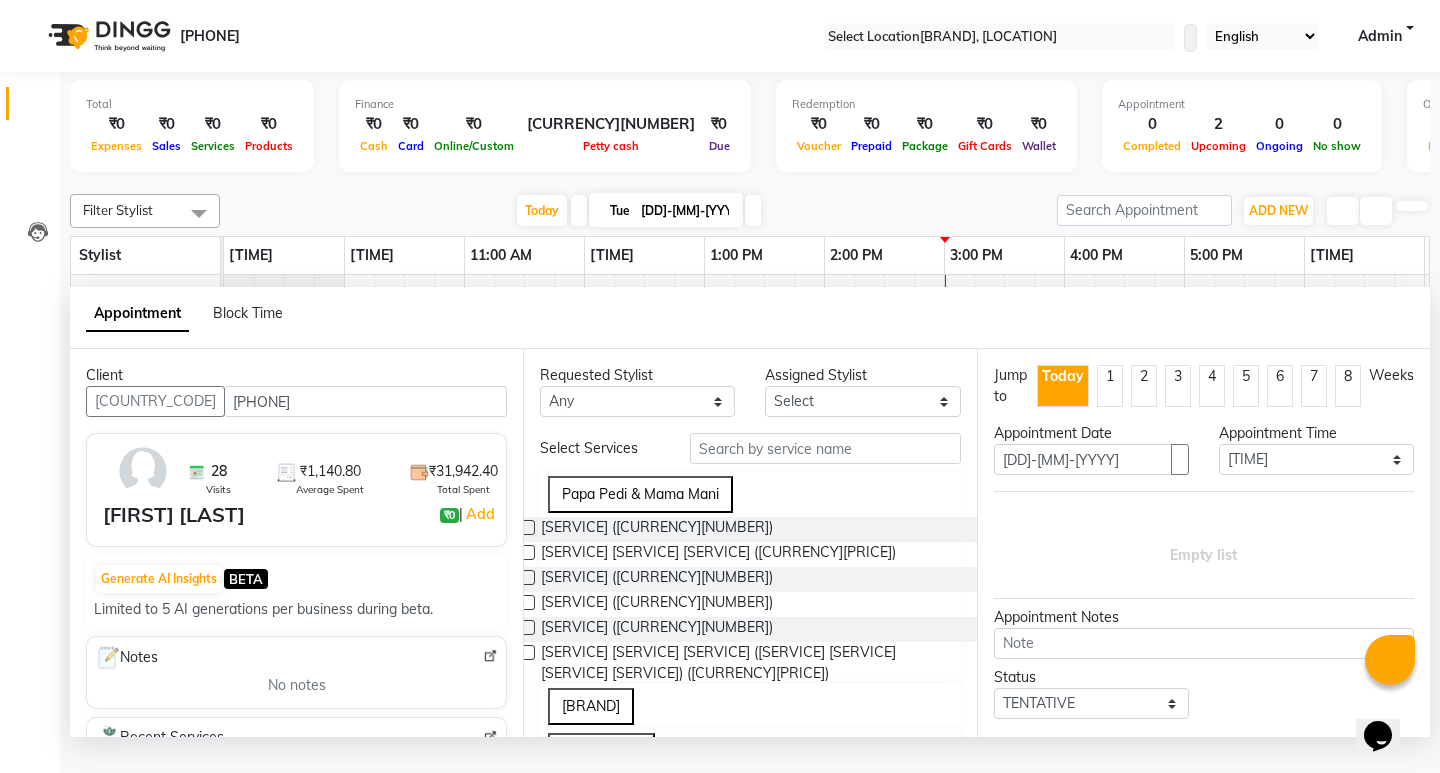 type on "[PHONE]" 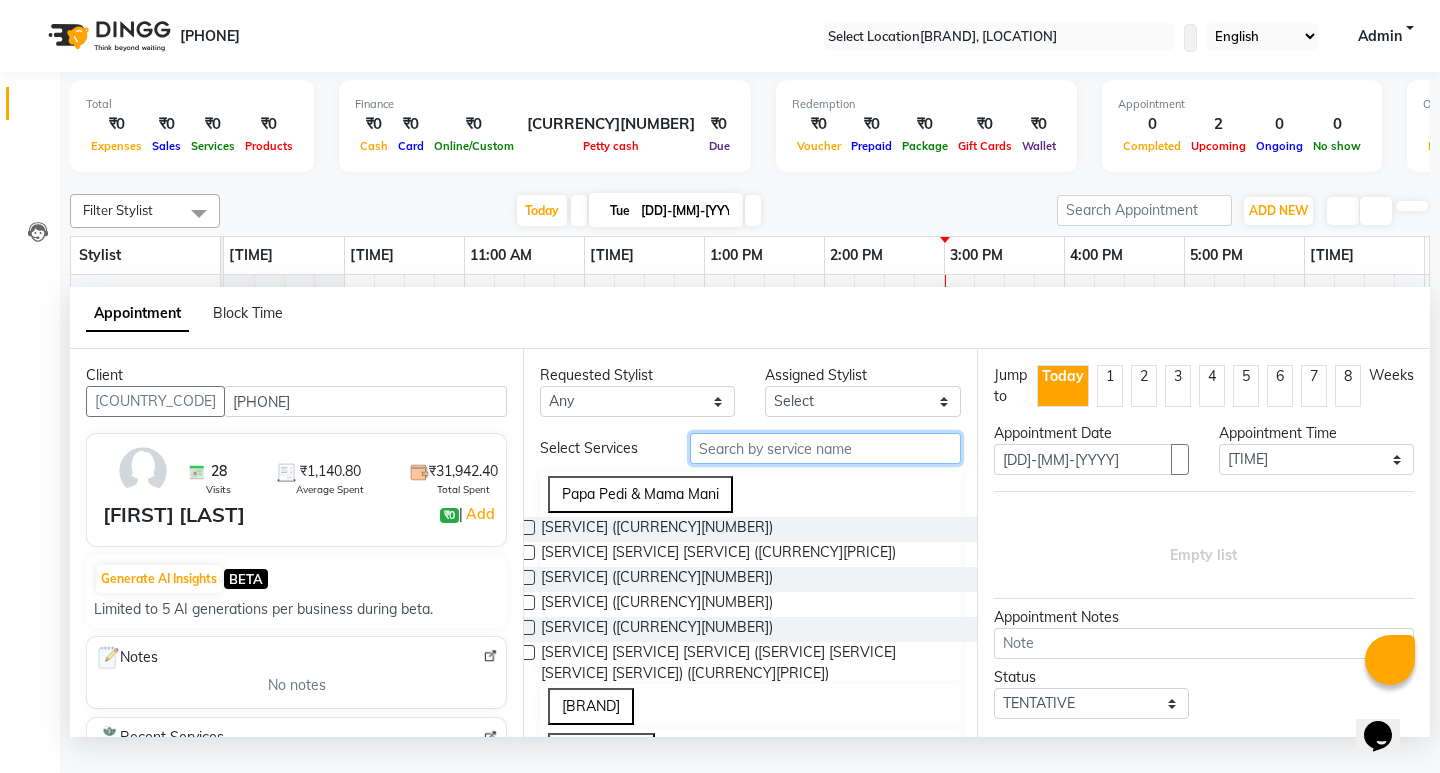 click at bounding box center (825, 448) 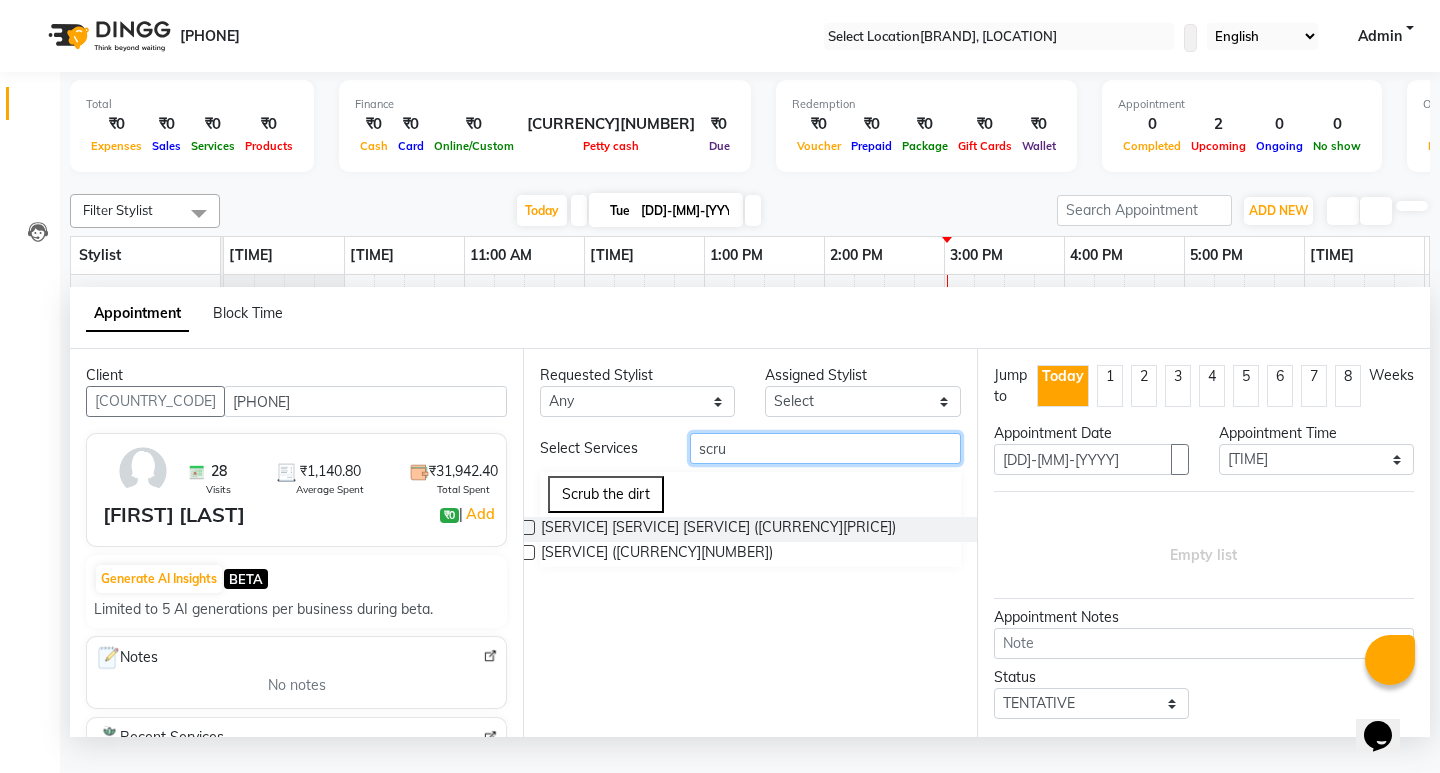 type on "scru" 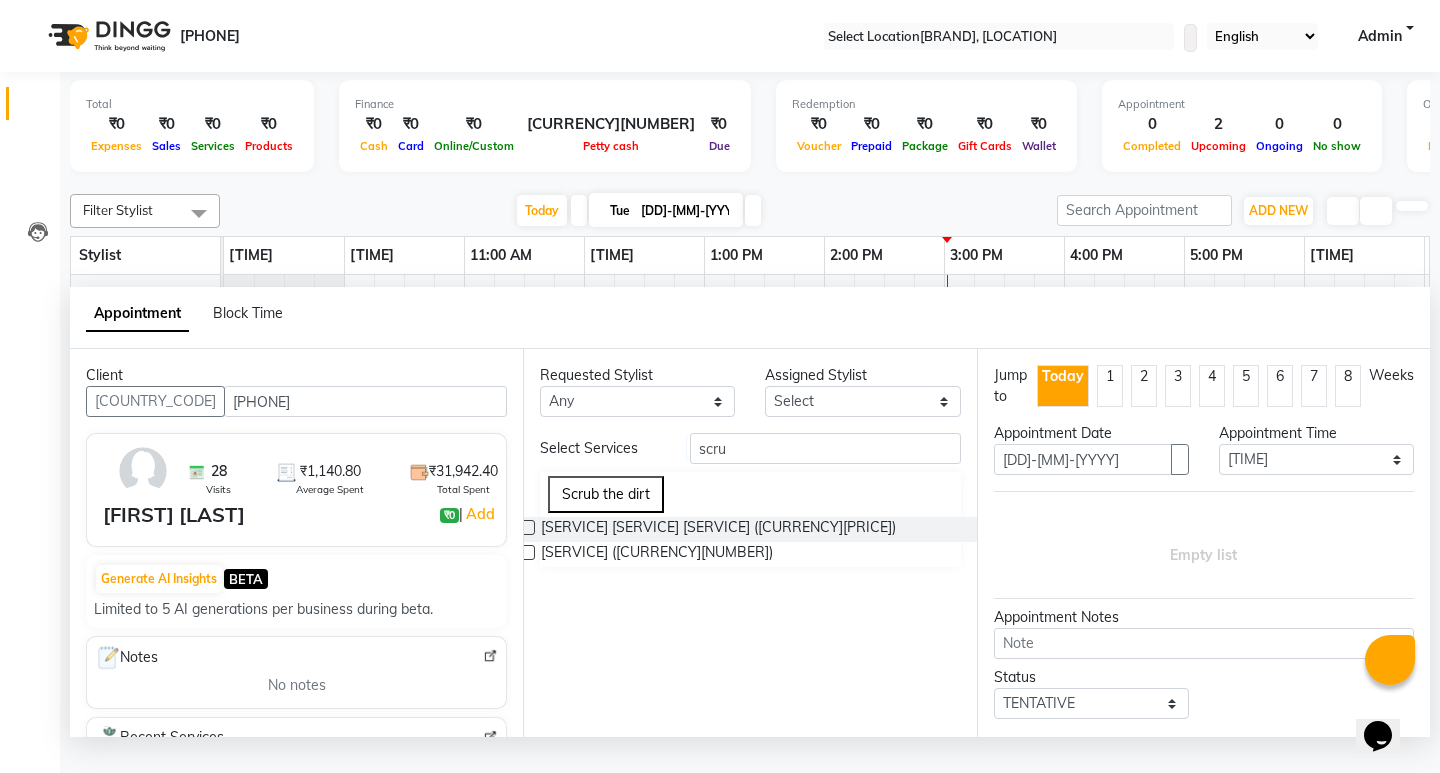 click at bounding box center [527, 527] 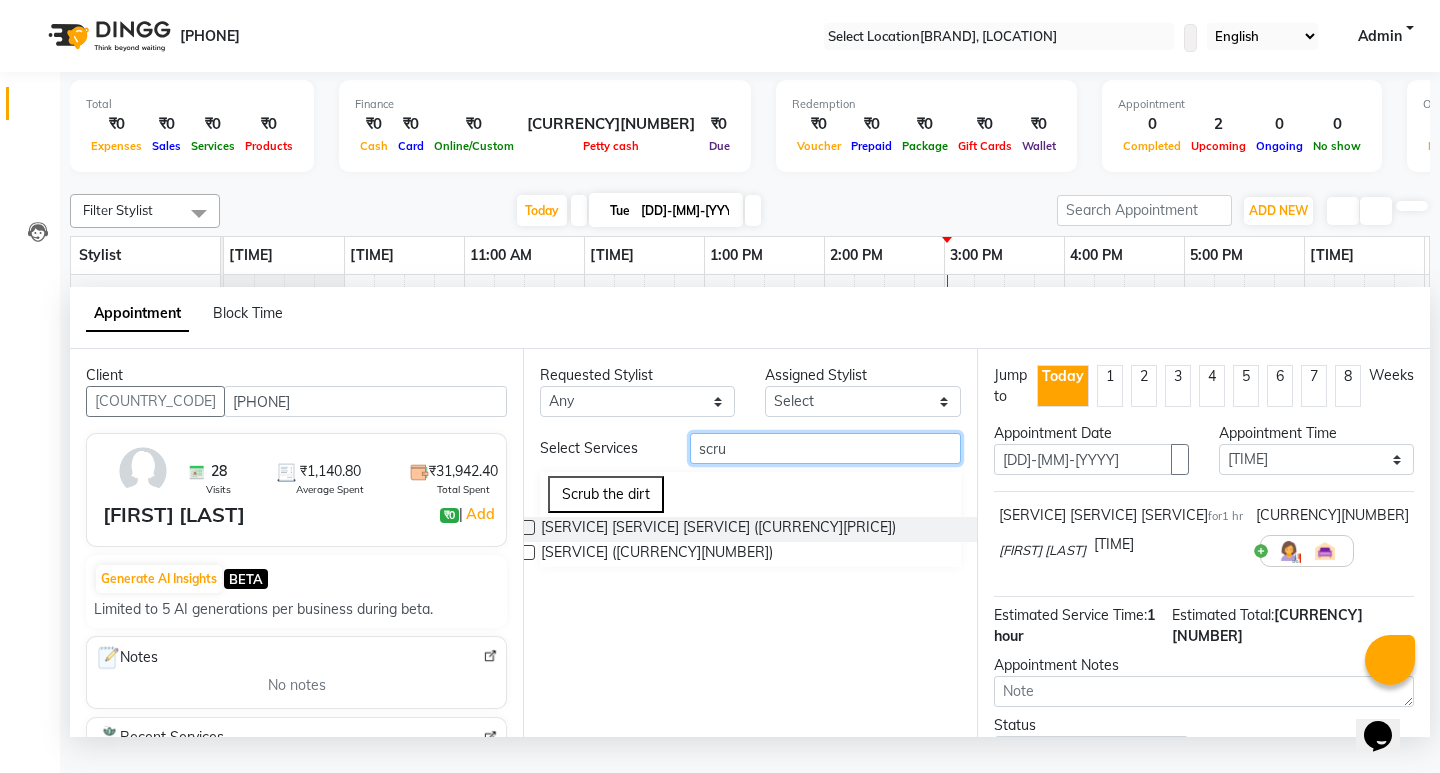 click on "scru" at bounding box center [825, 448] 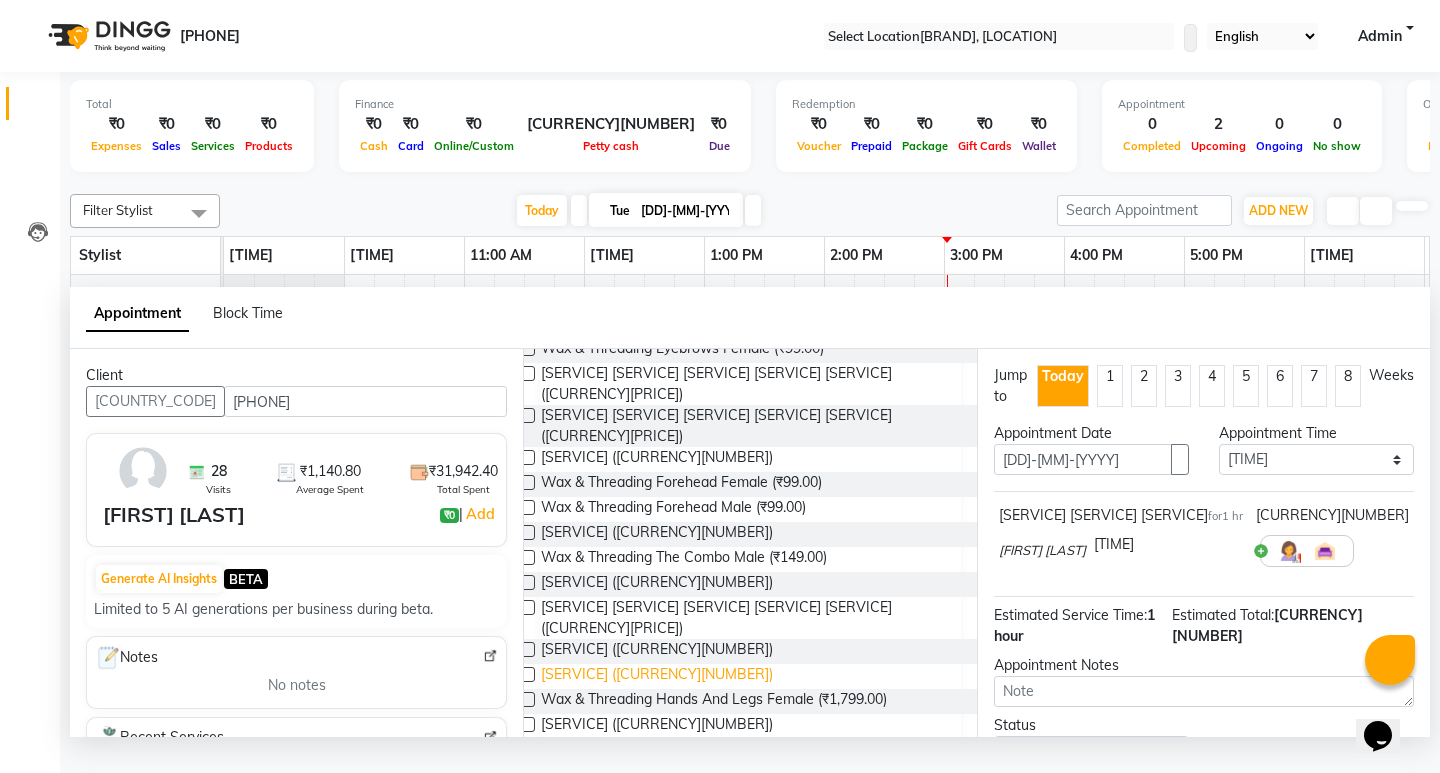 scroll, scrollTop: 227, scrollLeft: 0, axis: vertical 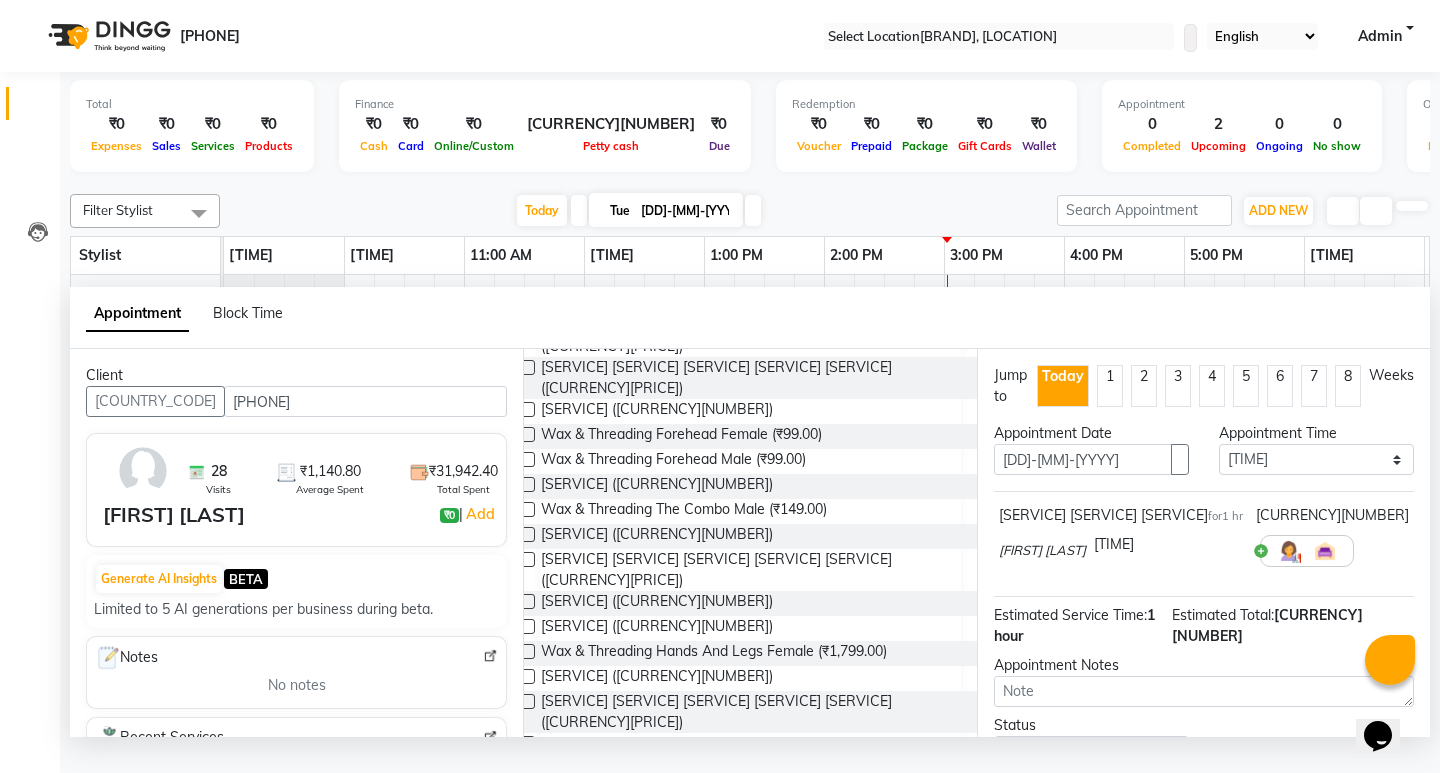 type on "wax" 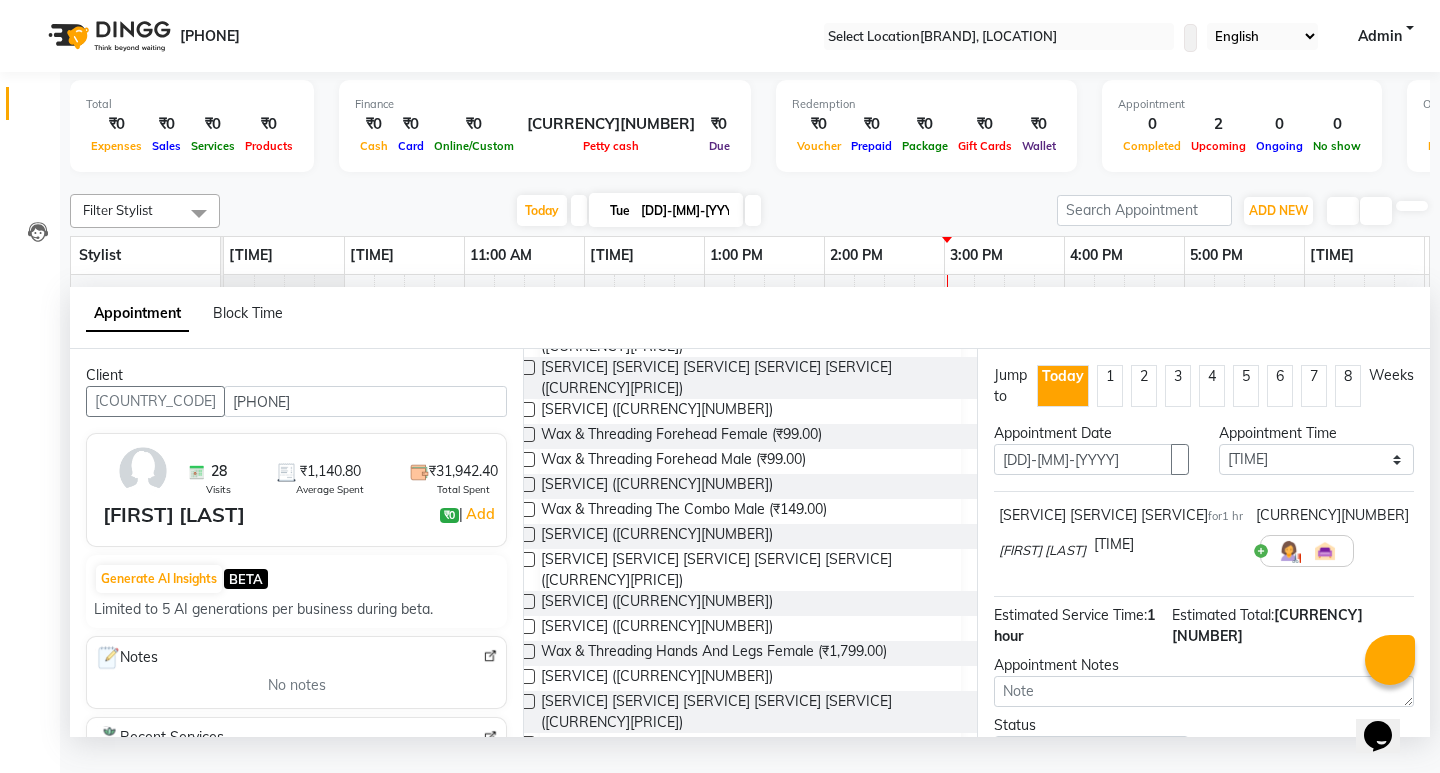 click at bounding box center [527, 651] 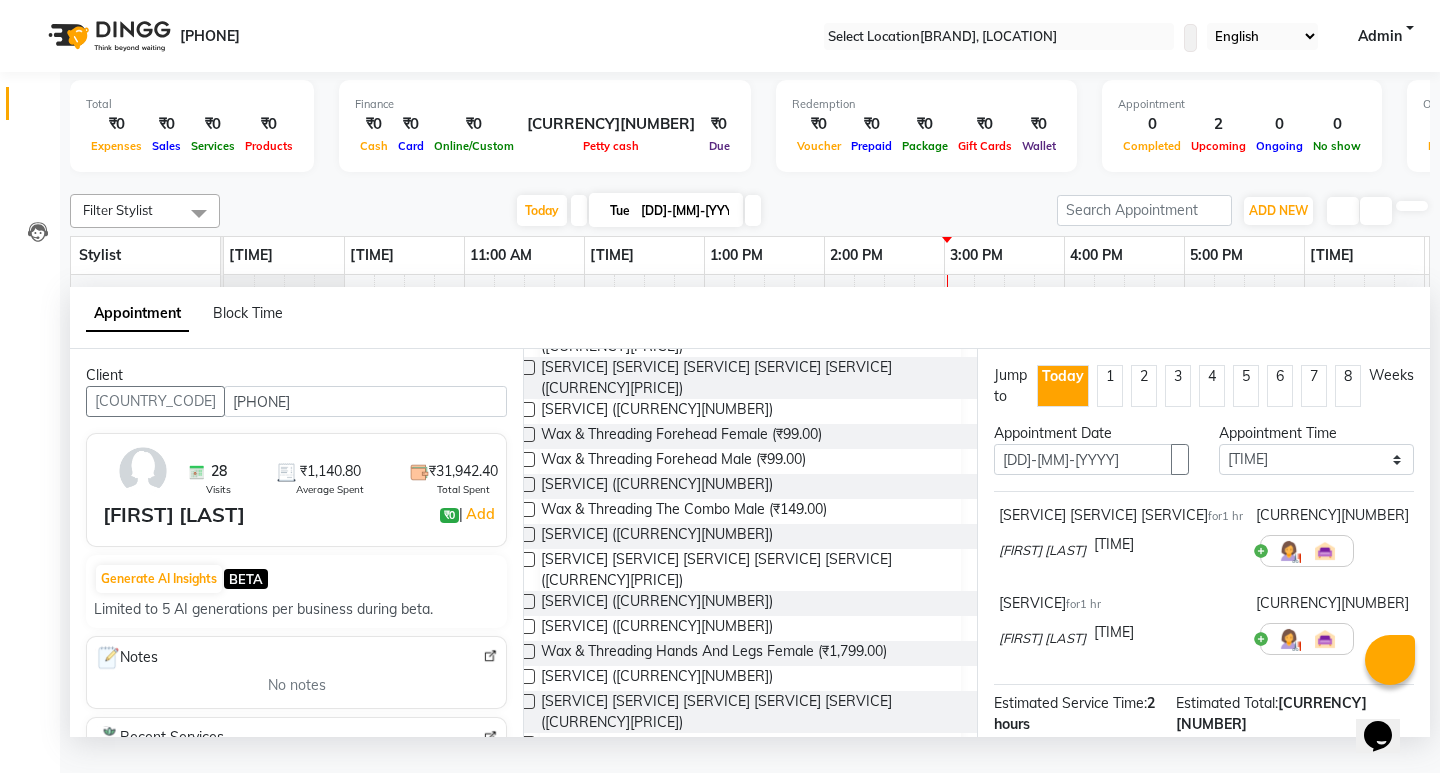 scroll, scrollTop: 229, scrollLeft: 0, axis: vertical 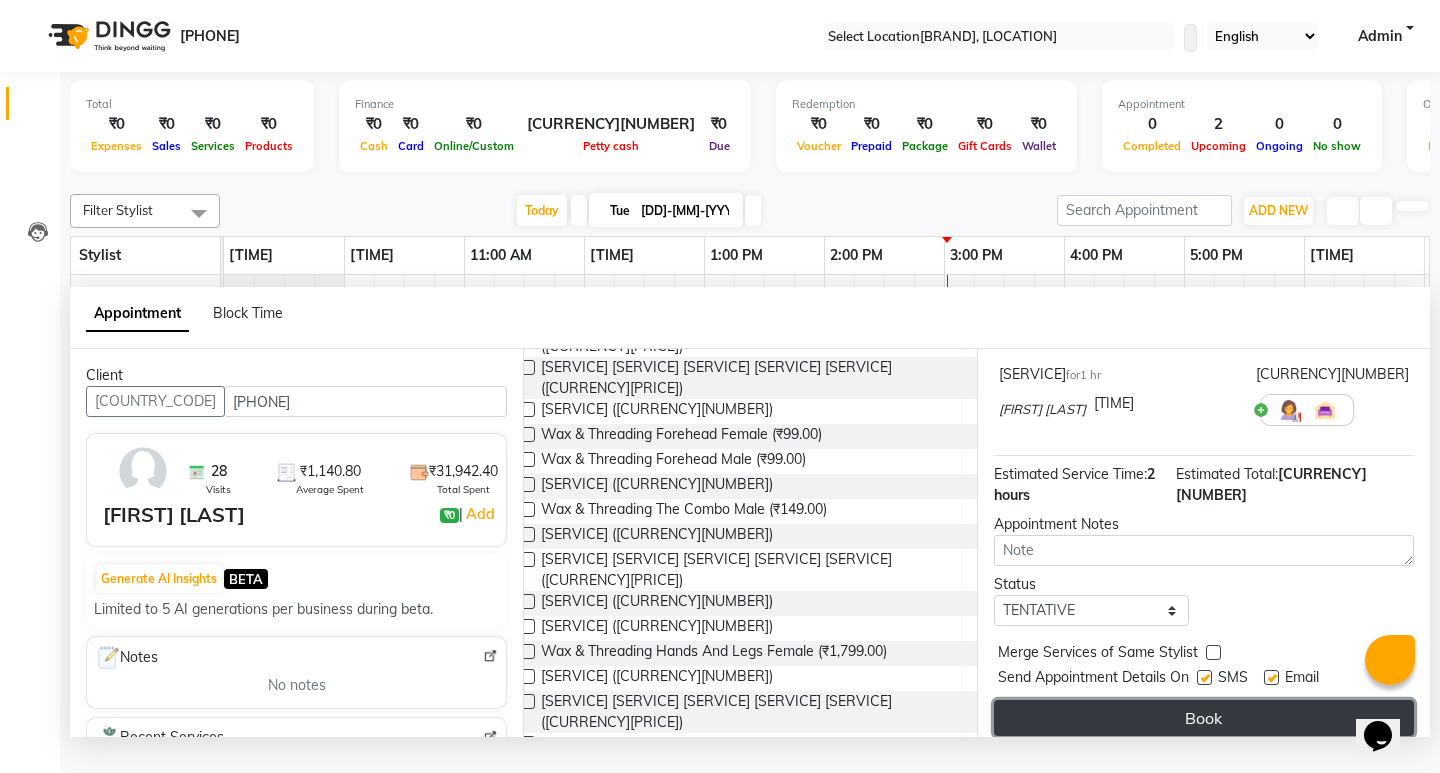 click on "Book" at bounding box center (1204, 718) 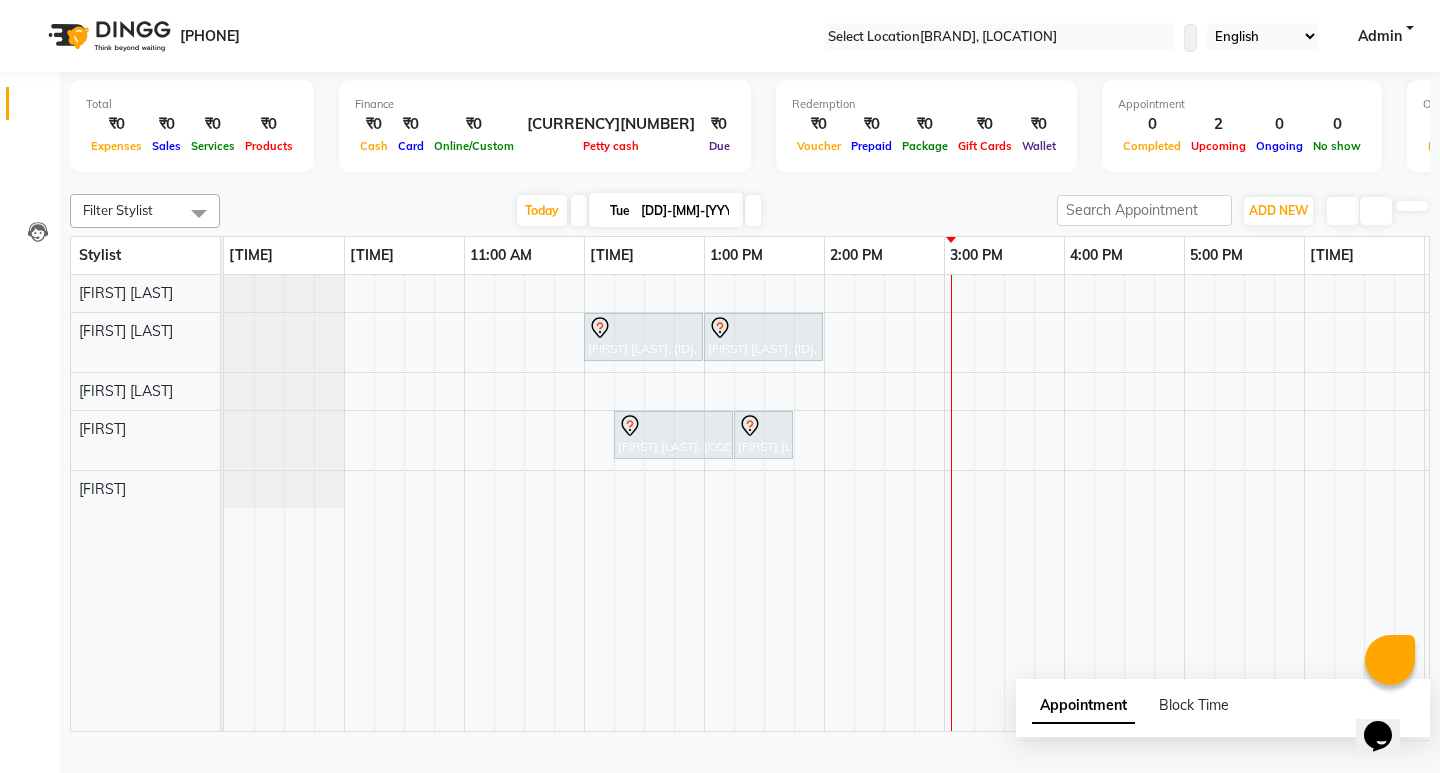 click at bounding box center (753, 210) 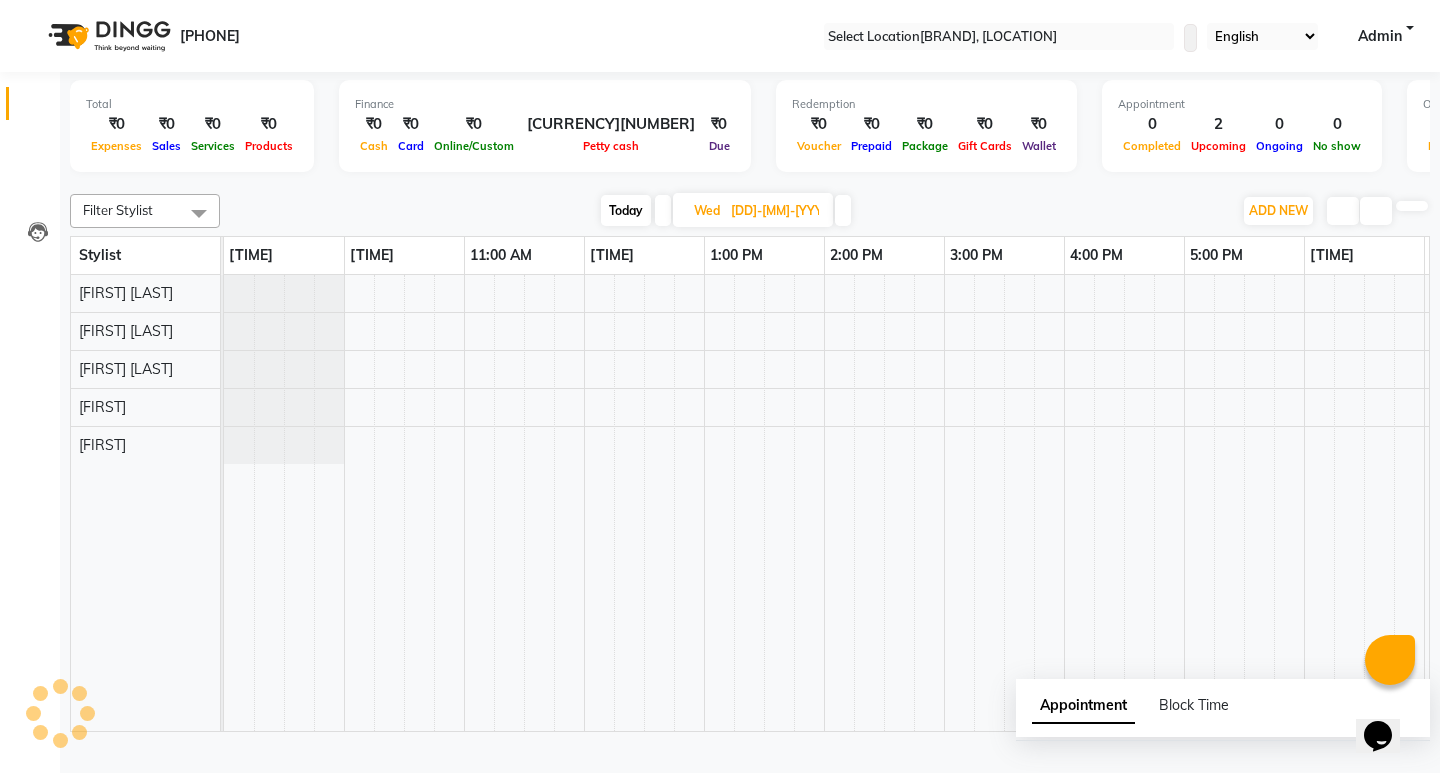 scroll, scrollTop: 0, scrollLeft: 355, axis: horizontal 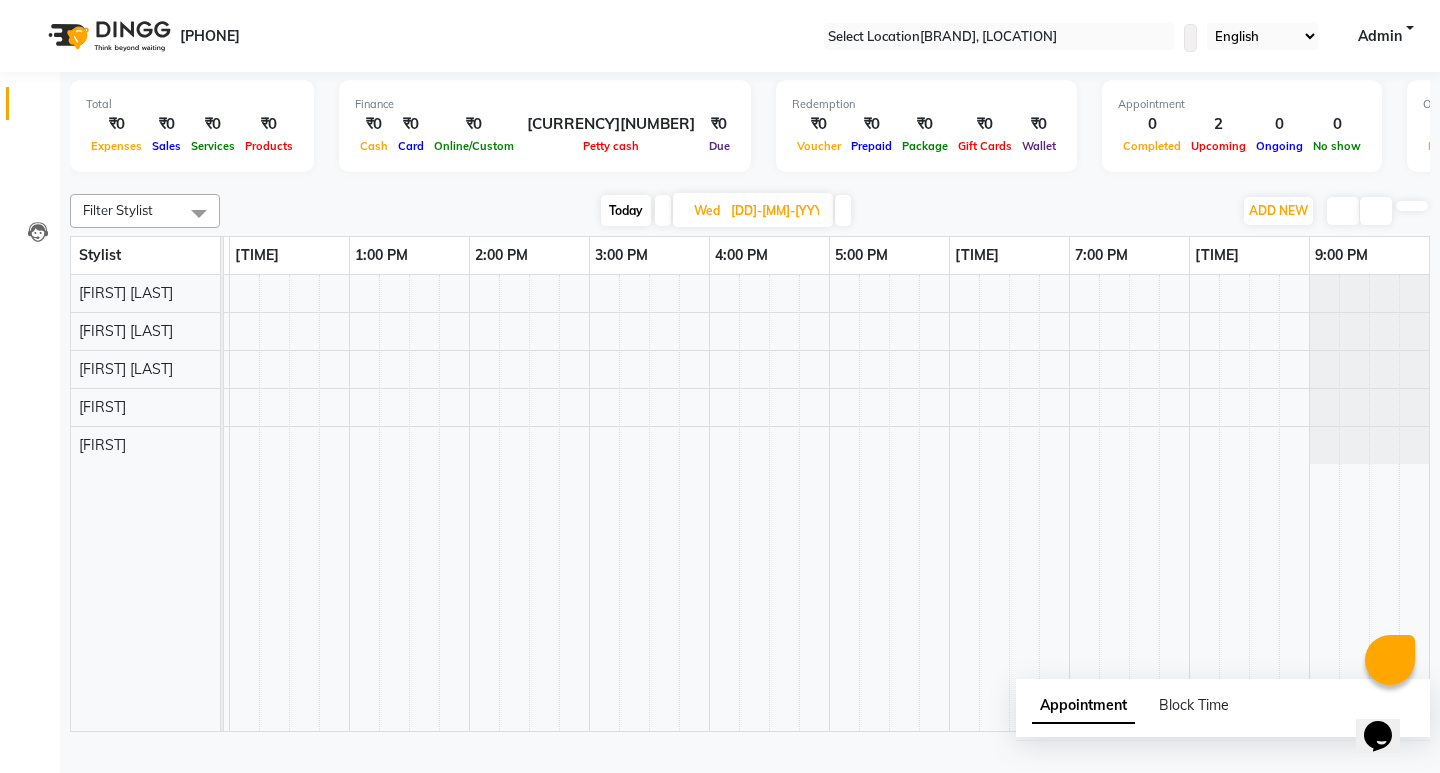 click at bounding box center (843, 210) 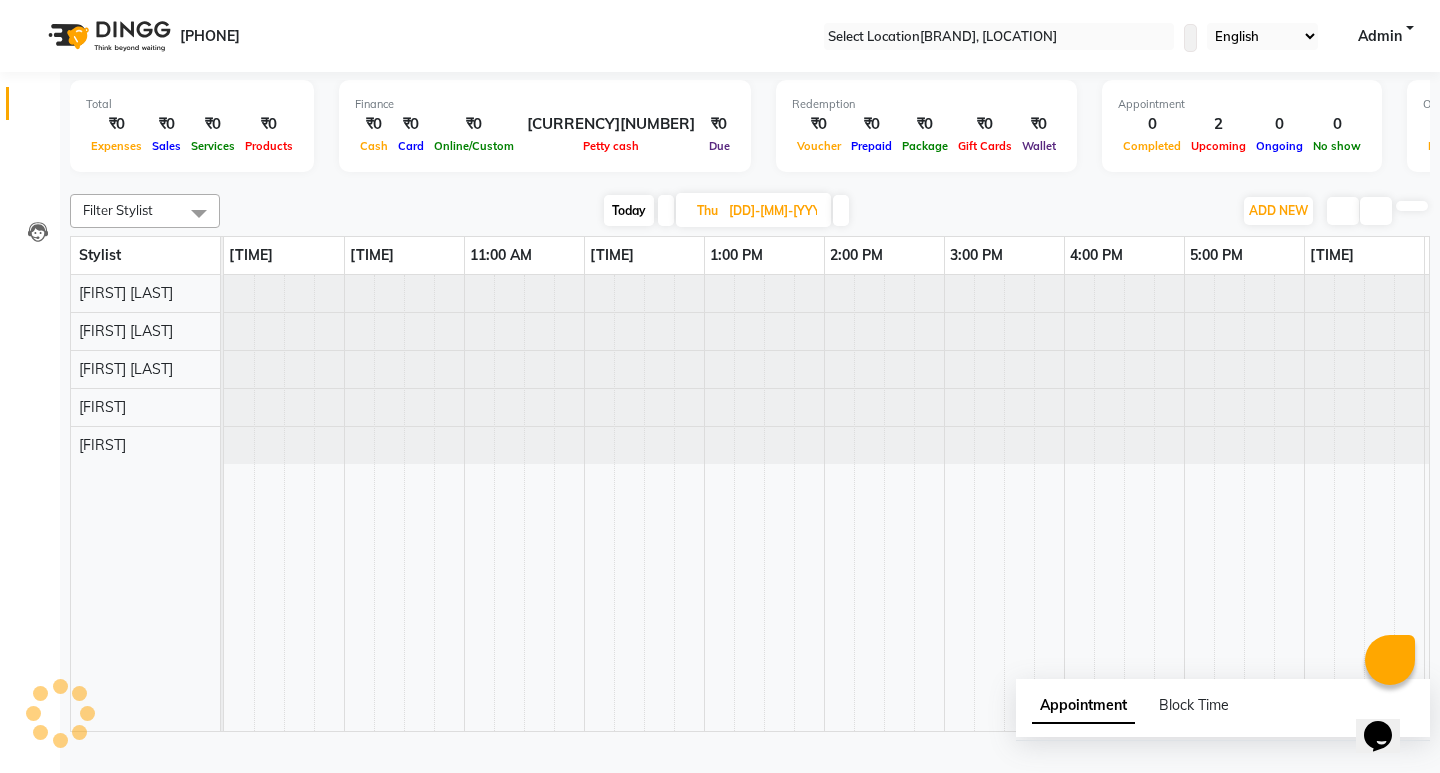 scroll, scrollTop: 0, scrollLeft: 355, axis: horizontal 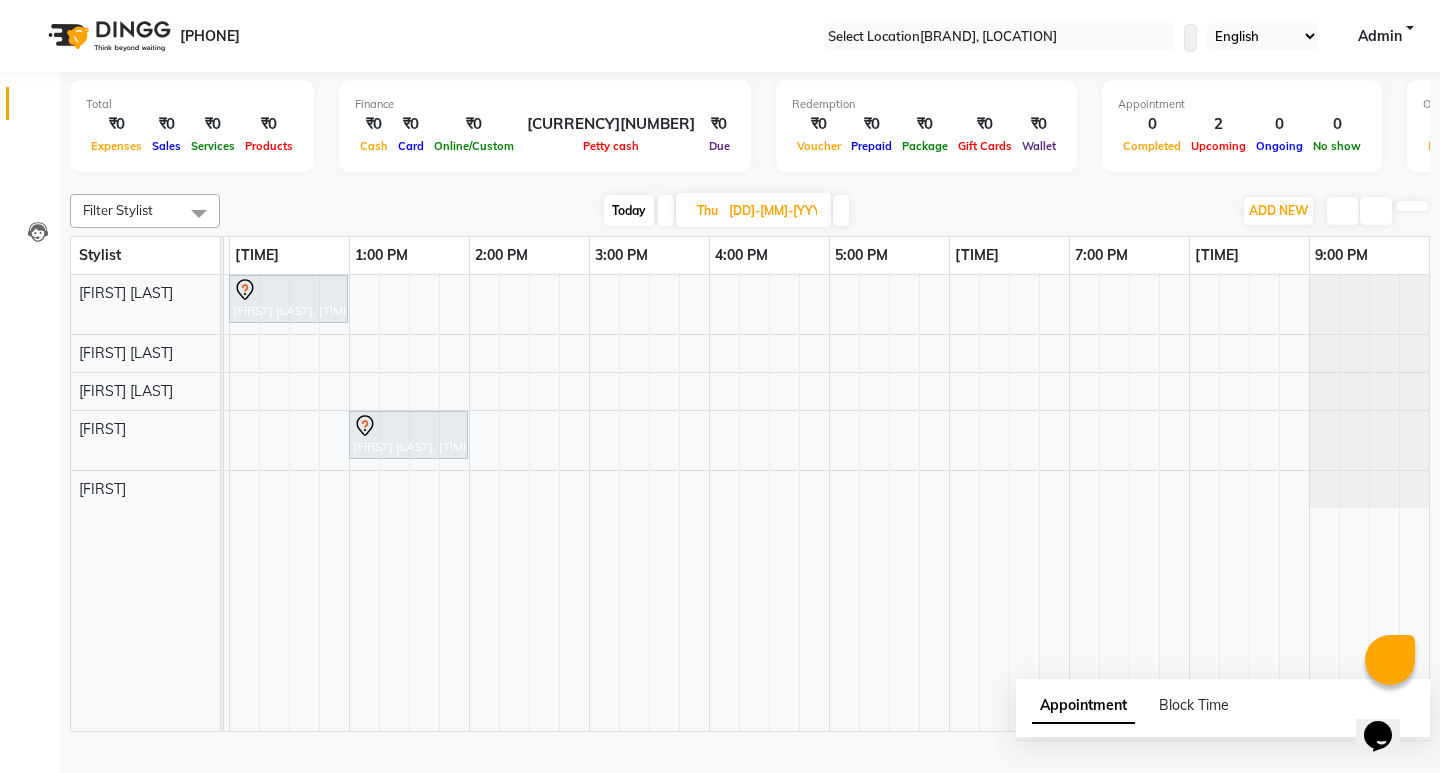 click at bounding box center (841, 210) 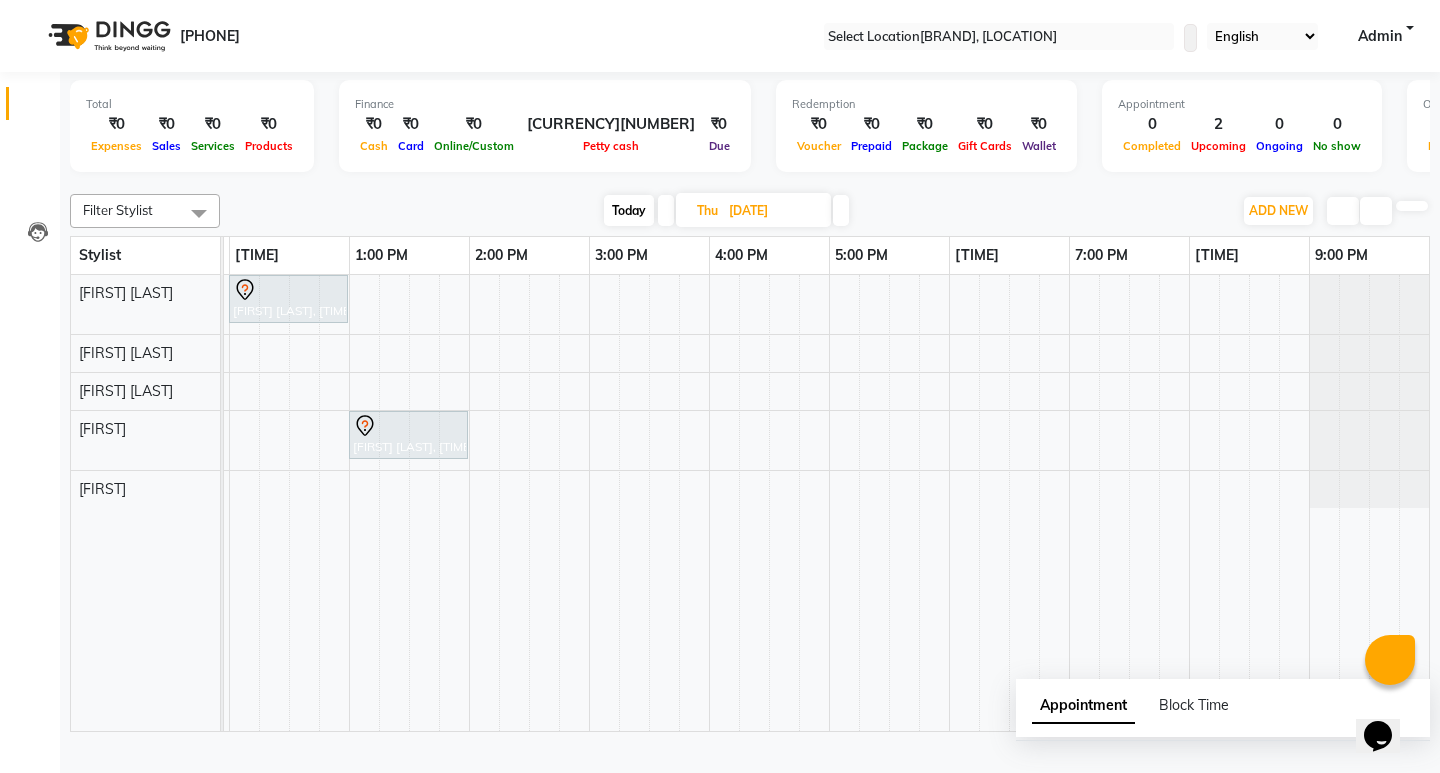 scroll, scrollTop: 0, scrollLeft: 0, axis: both 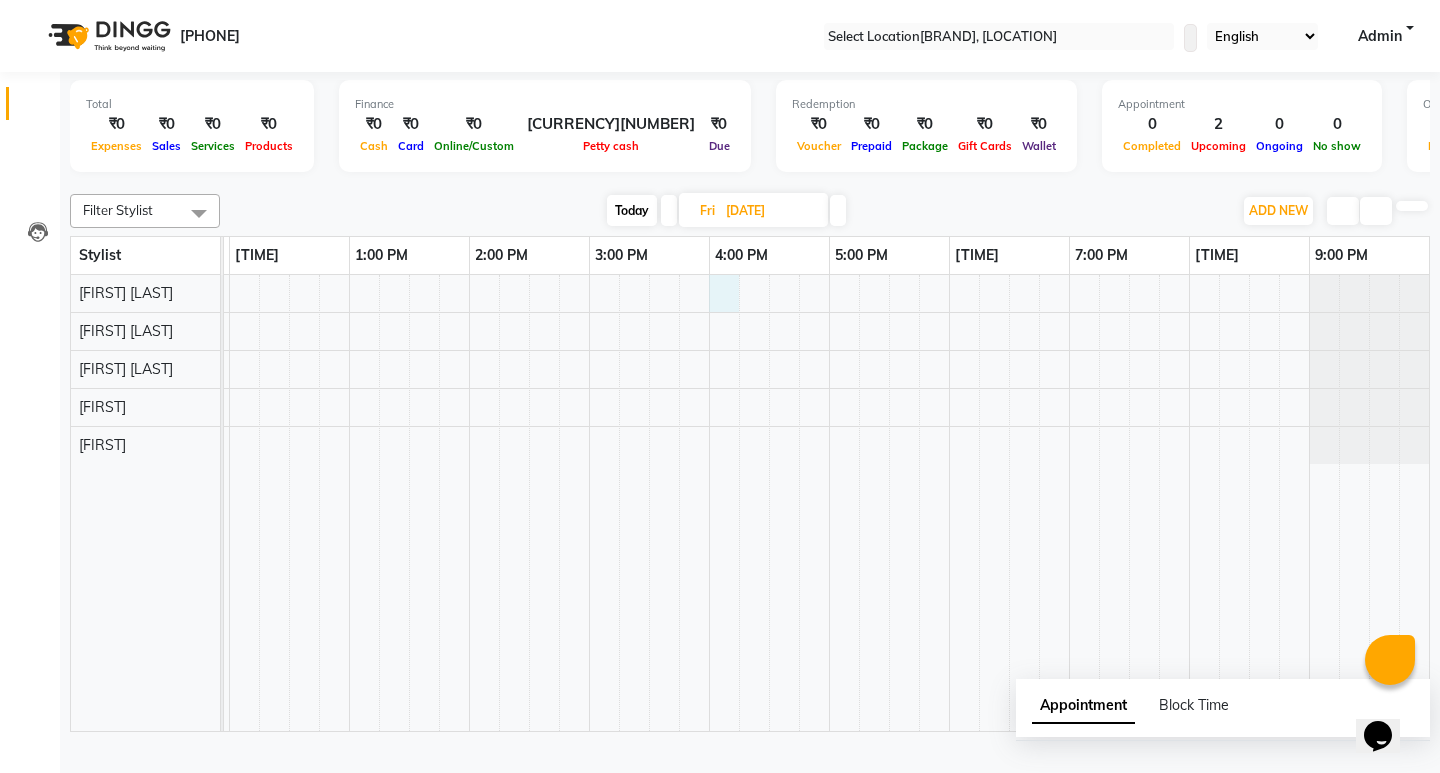 click at bounding box center [649, 503] 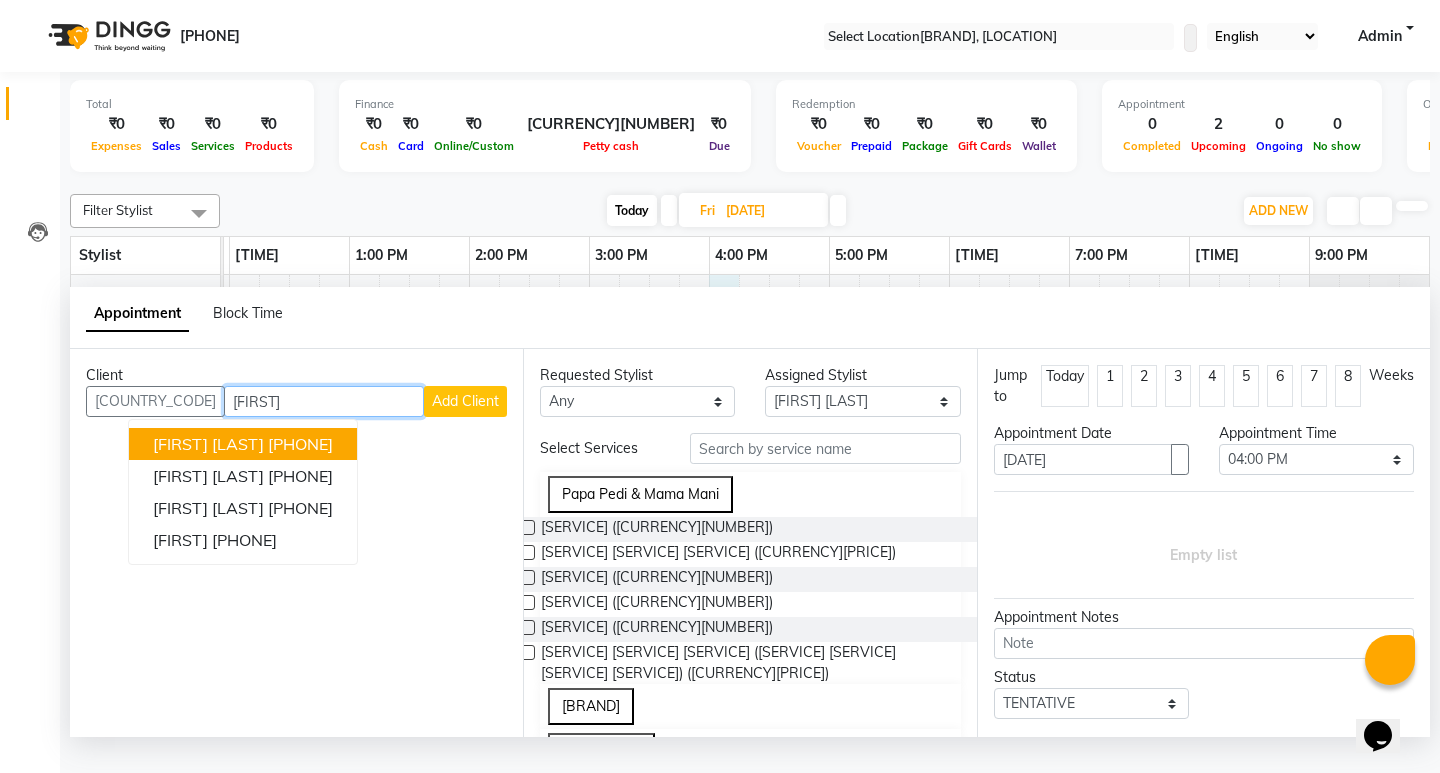 type on "[FIRST]" 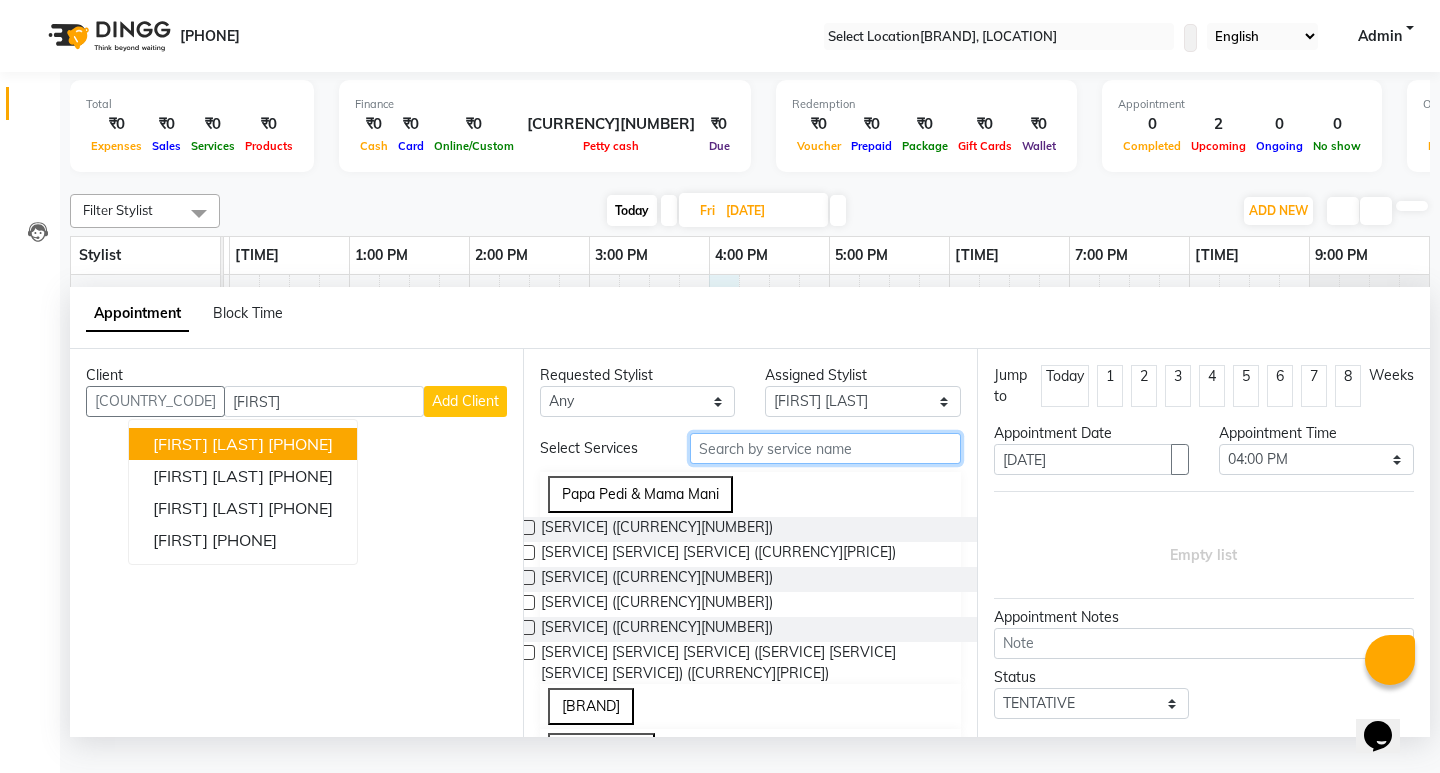 click at bounding box center [825, 448] 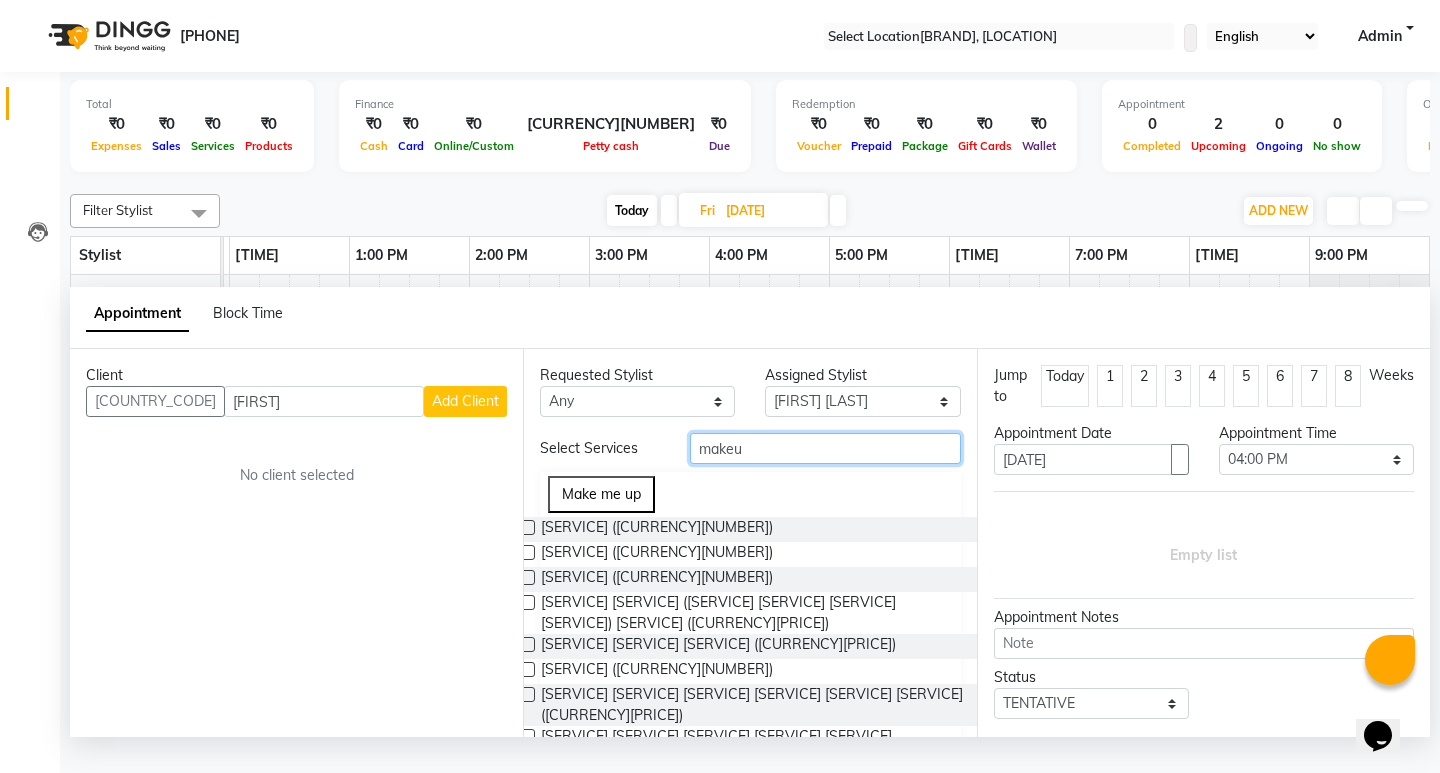 type on "makeu" 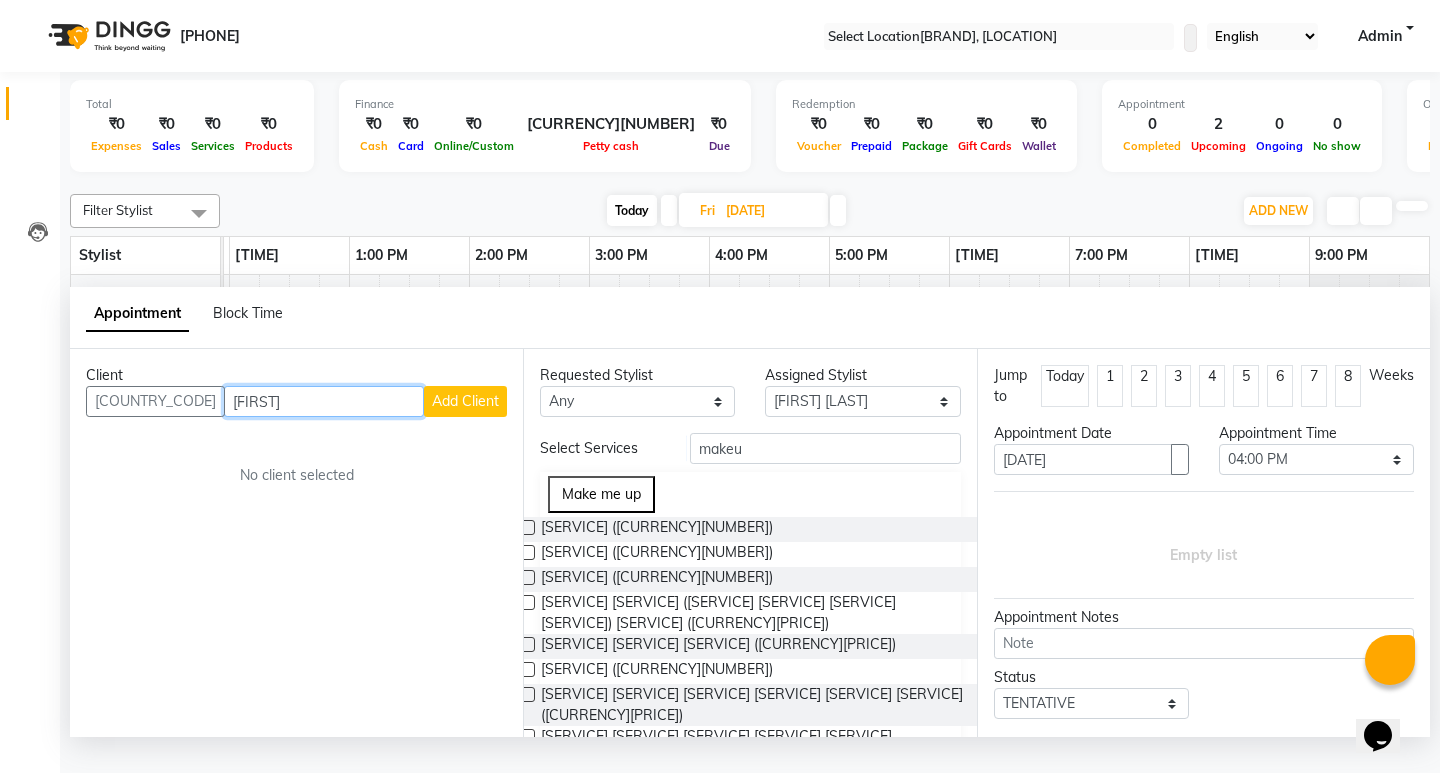 click on "[FIRST]" at bounding box center (324, 401) 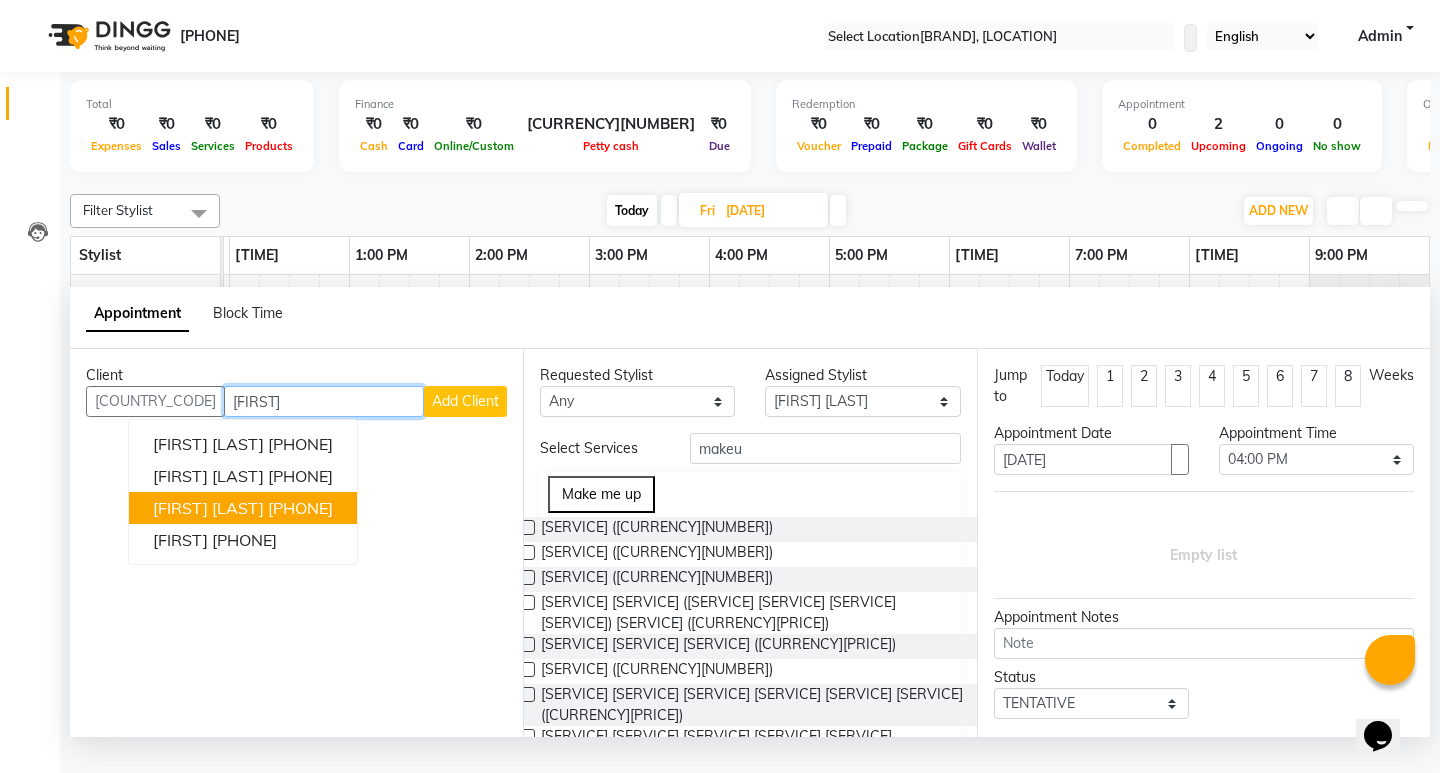 click on "[PHONE]" at bounding box center (300, 508) 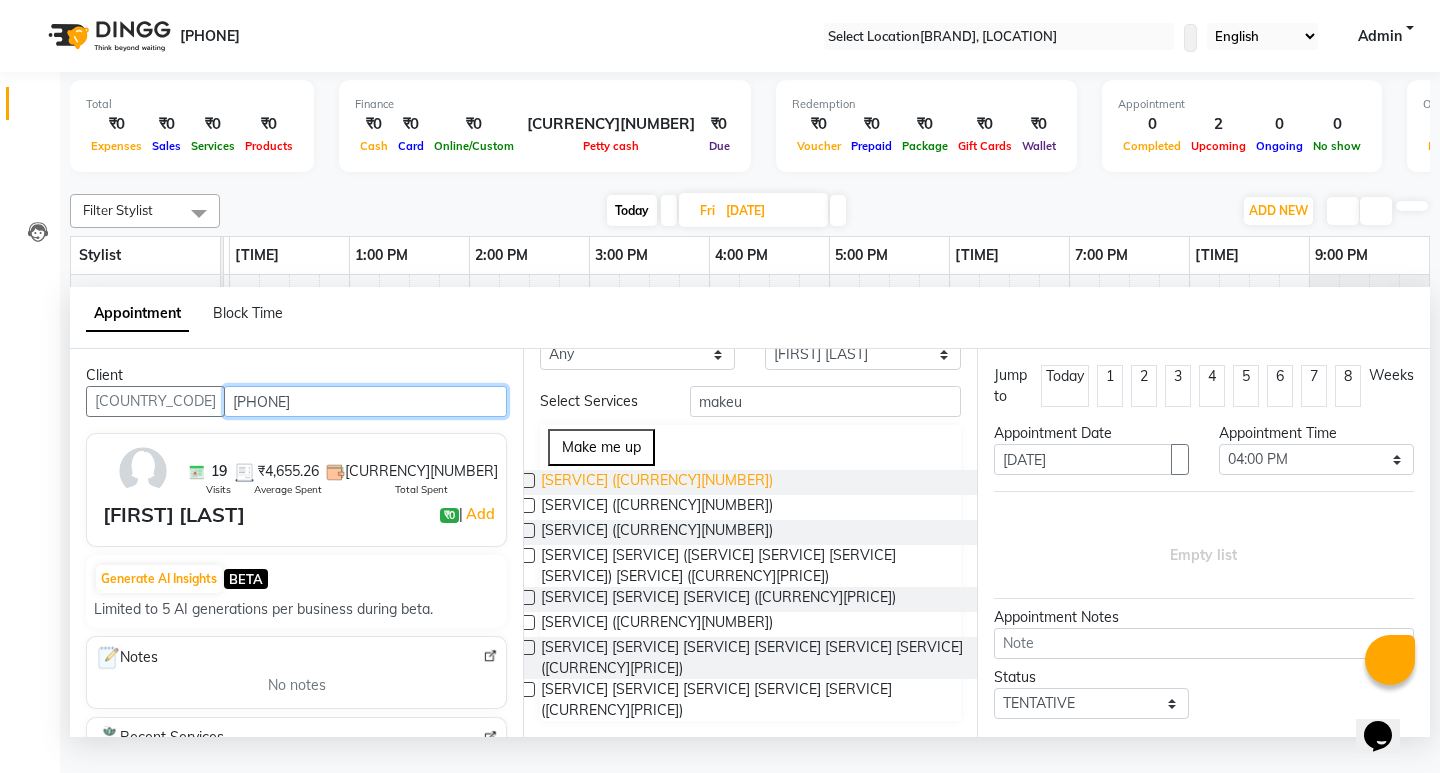 scroll, scrollTop: 78, scrollLeft: 0, axis: vertical 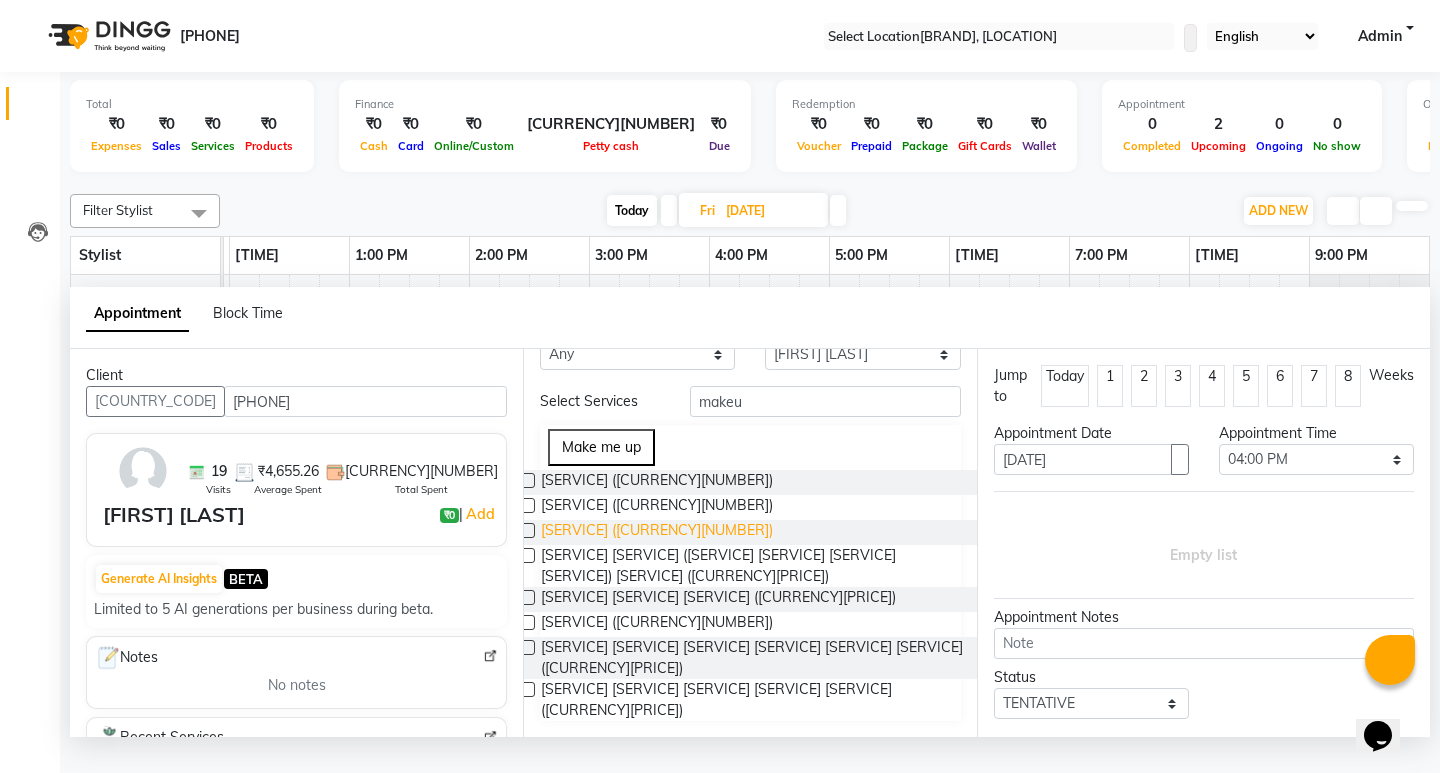 click on "[SERVICE] ([CURRENCY][NUMBER])" at bounding box center [657, 482] 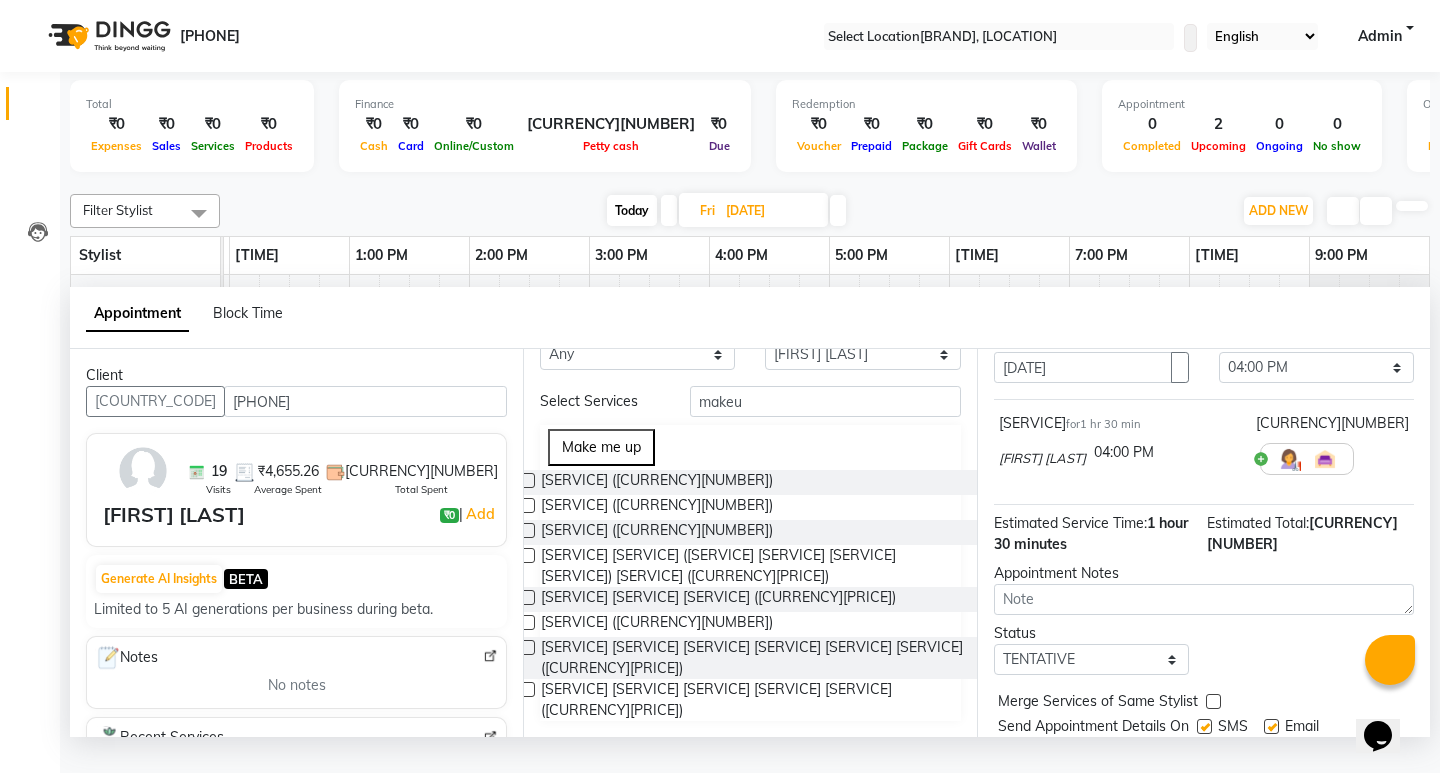 scroll, scrollTop: 180, scrollLeft: 0, axis: vertical 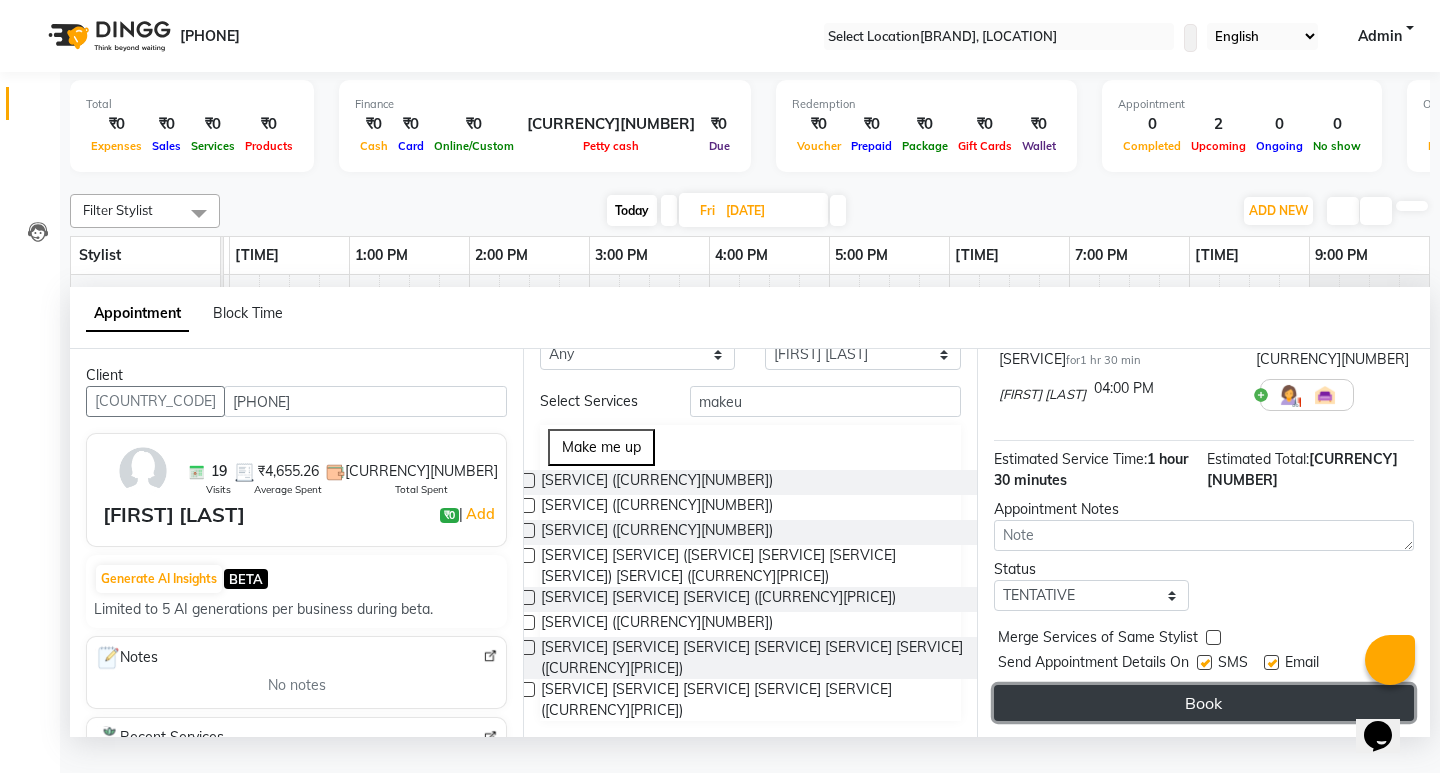 click on "Book" at bounding box center (1204, 703) 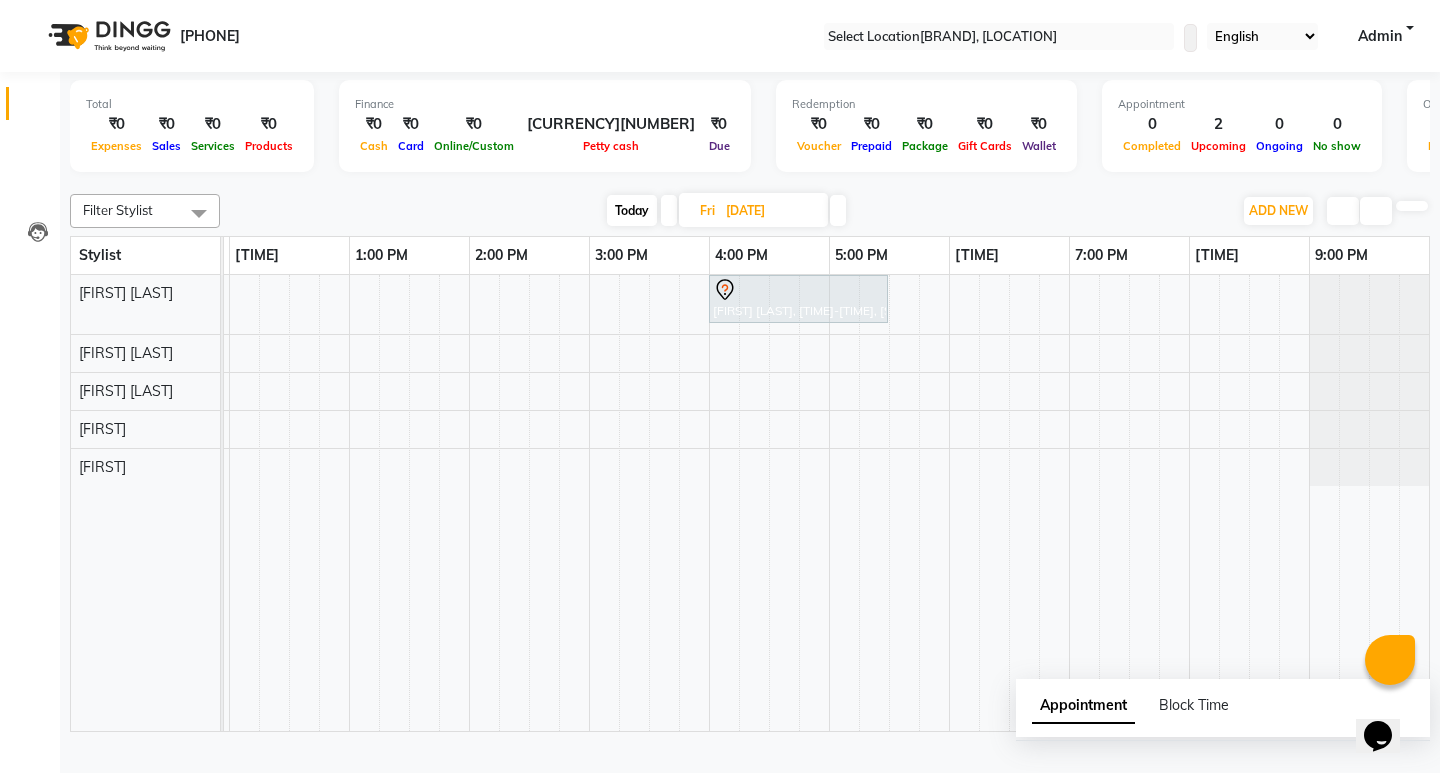 click on "Today" at bounding box center (632, 210) 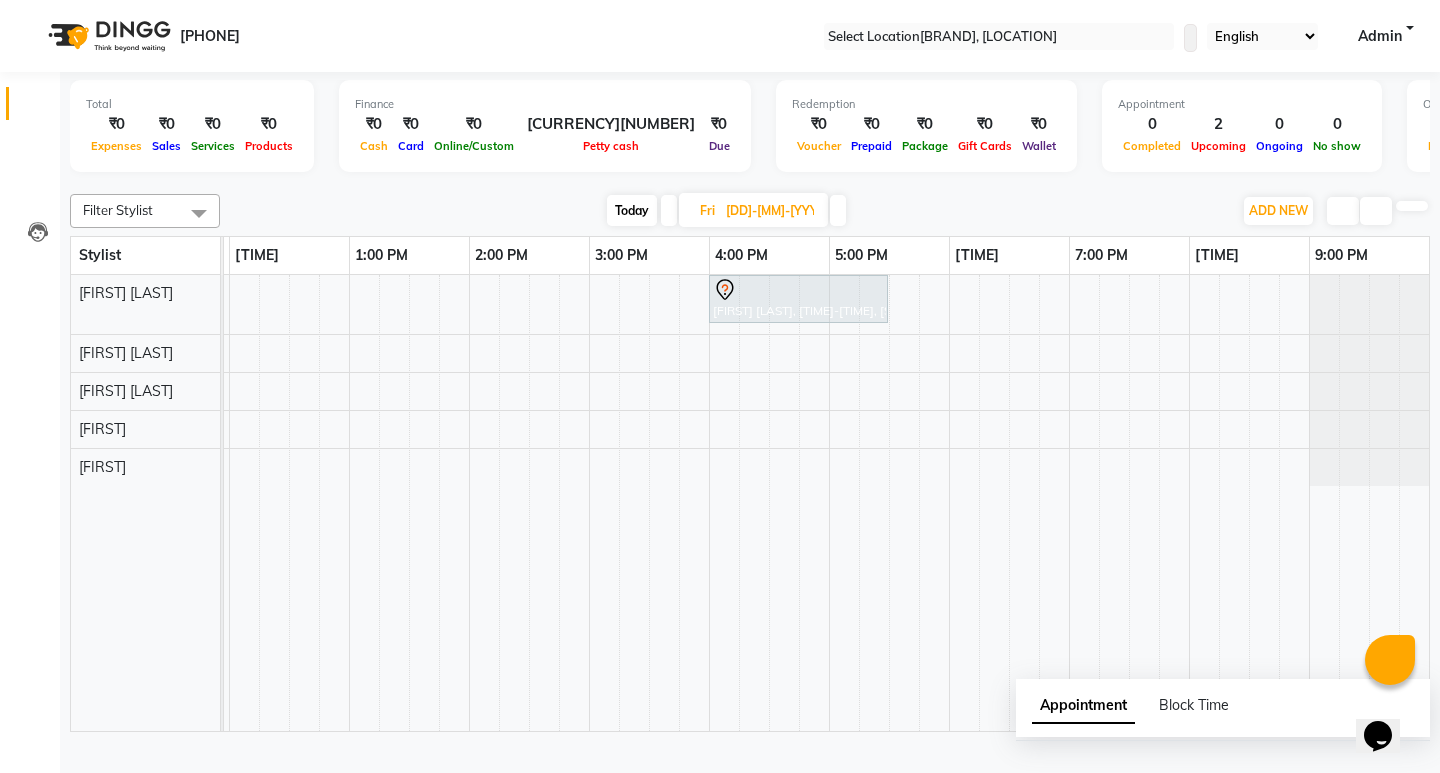 scroll, scrollTop: 0, scrollLeft: 0, axis: both 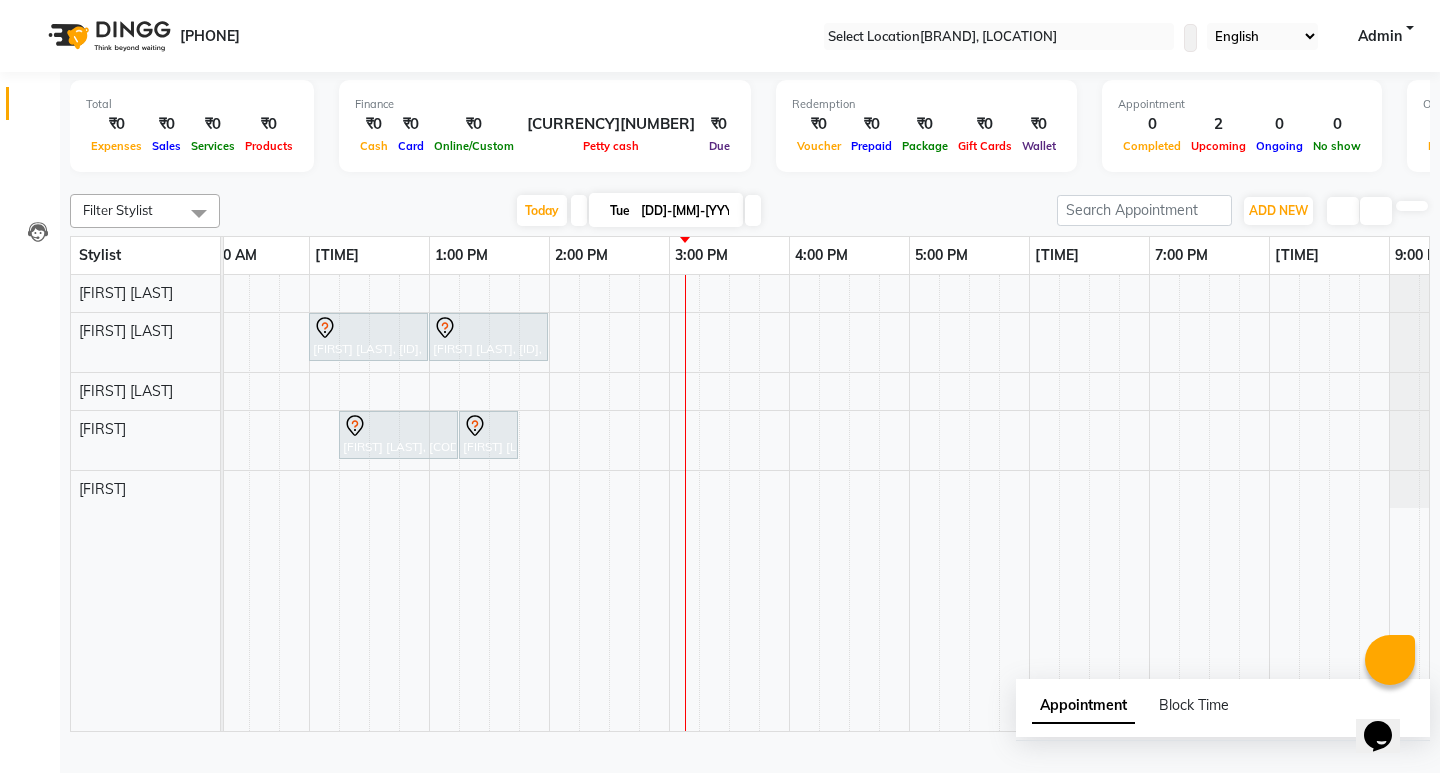 click at bounding box center (579, 210) 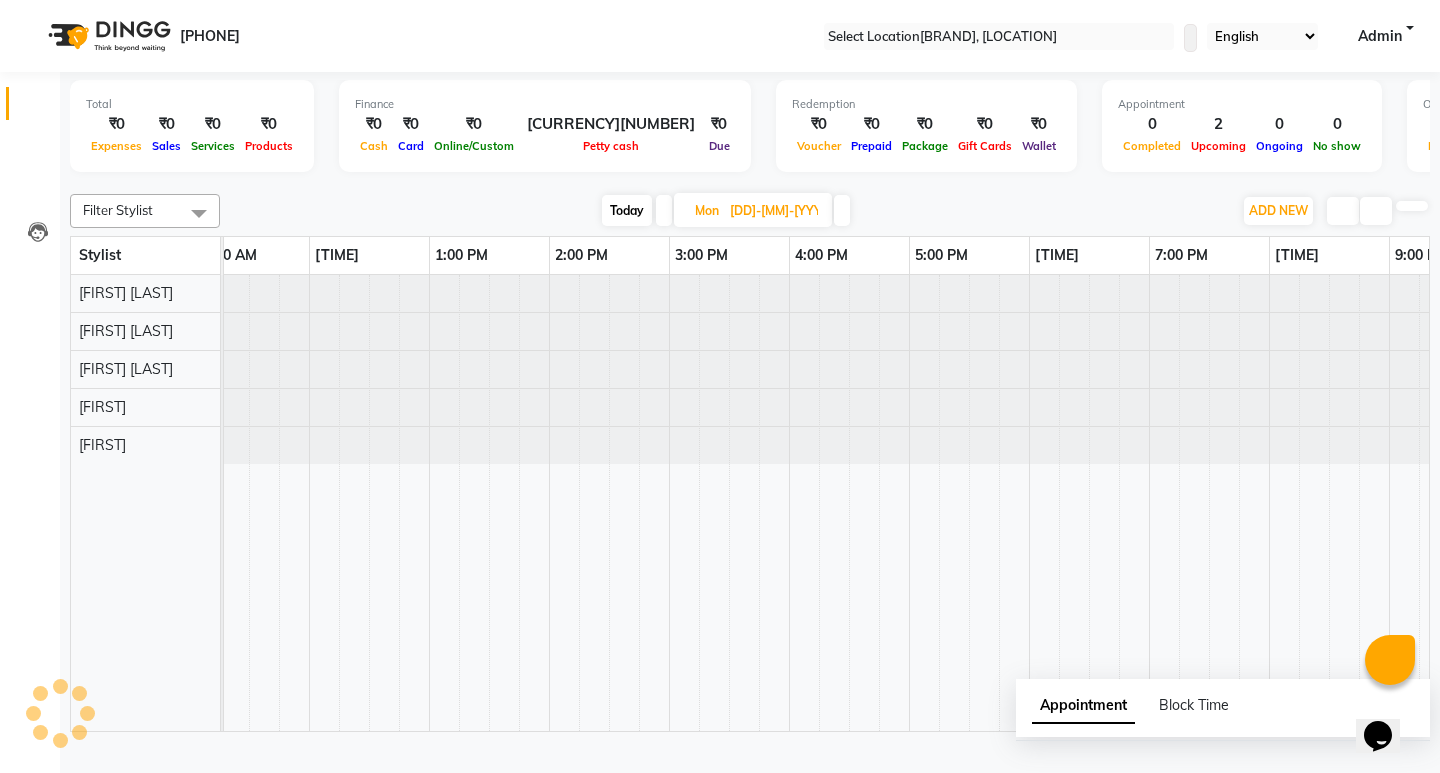 scroll, scrollTop: 0, scrollLeft: 355, axis: horizontal 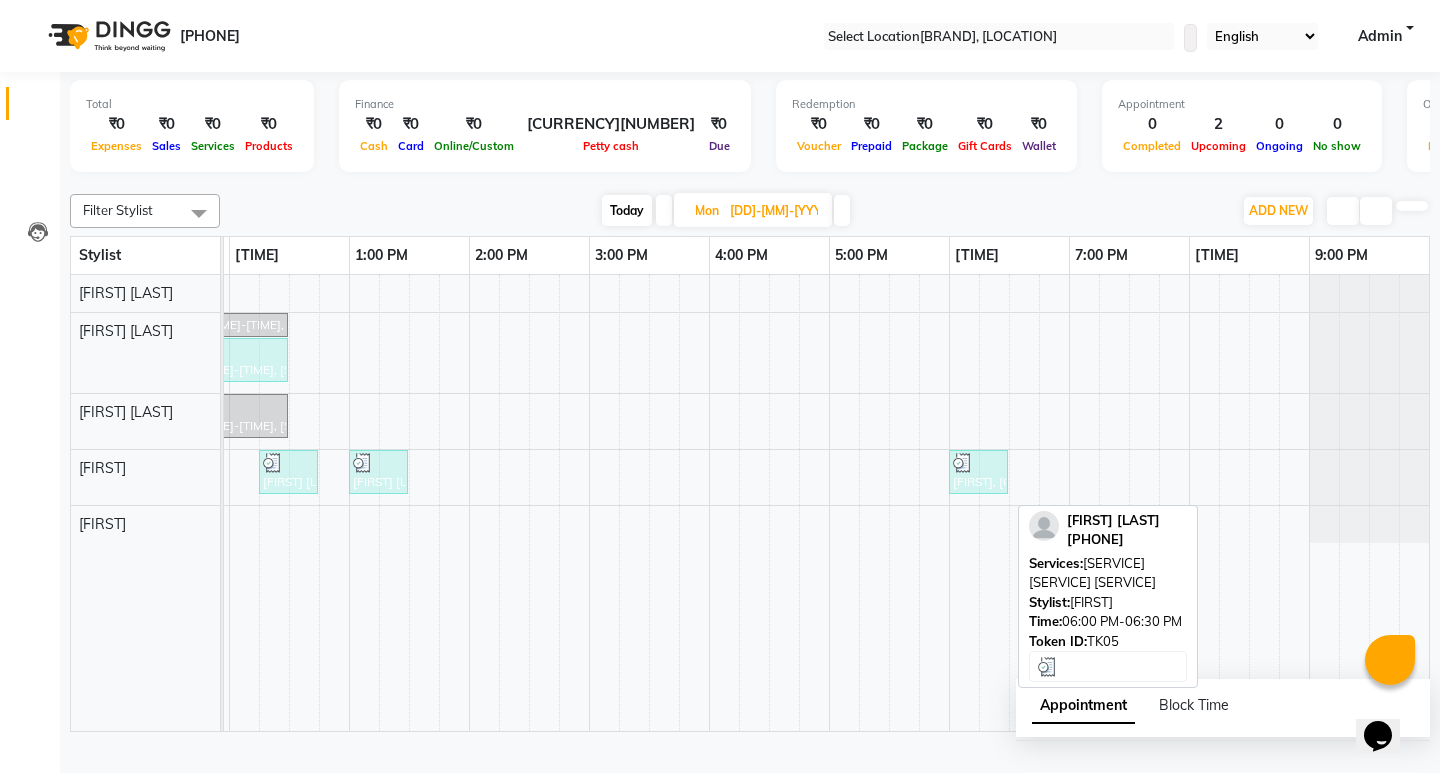 click on "[FIRST], [CODE], [TIME]-[TIME], [SERVICE] [SERVICE] [SERVICE]" at bounding box center [198, 325] 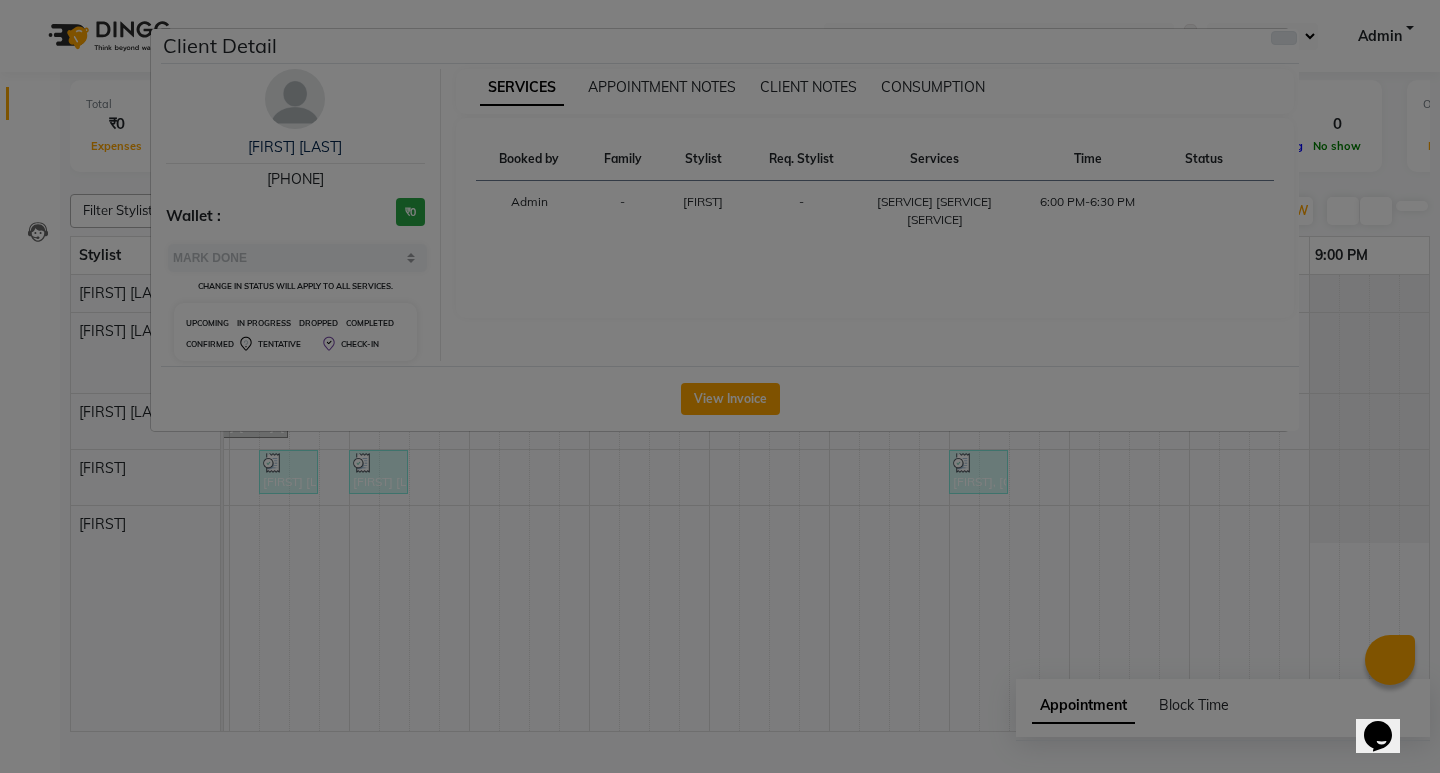 click at bounding box center [1284, 38] 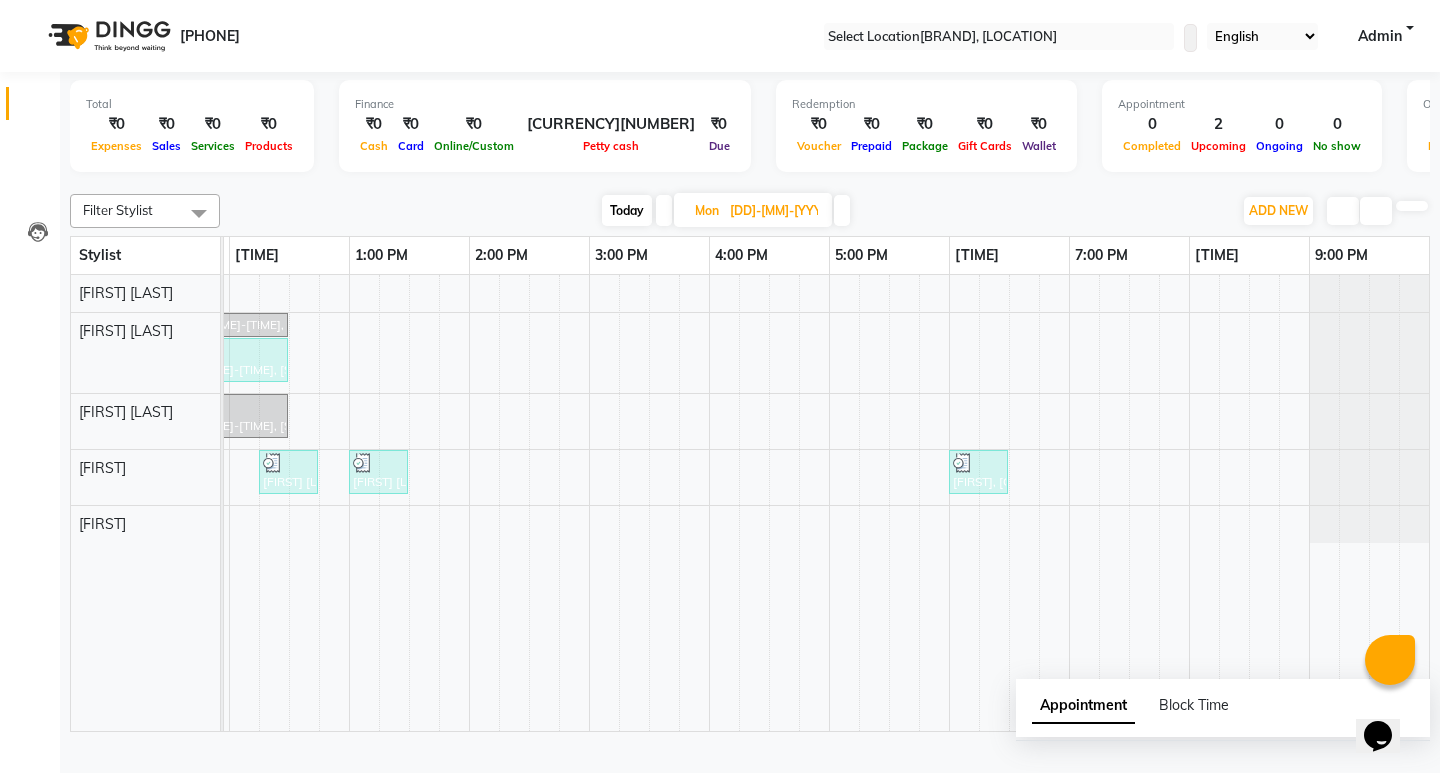 click at bounding box center (842, 210) 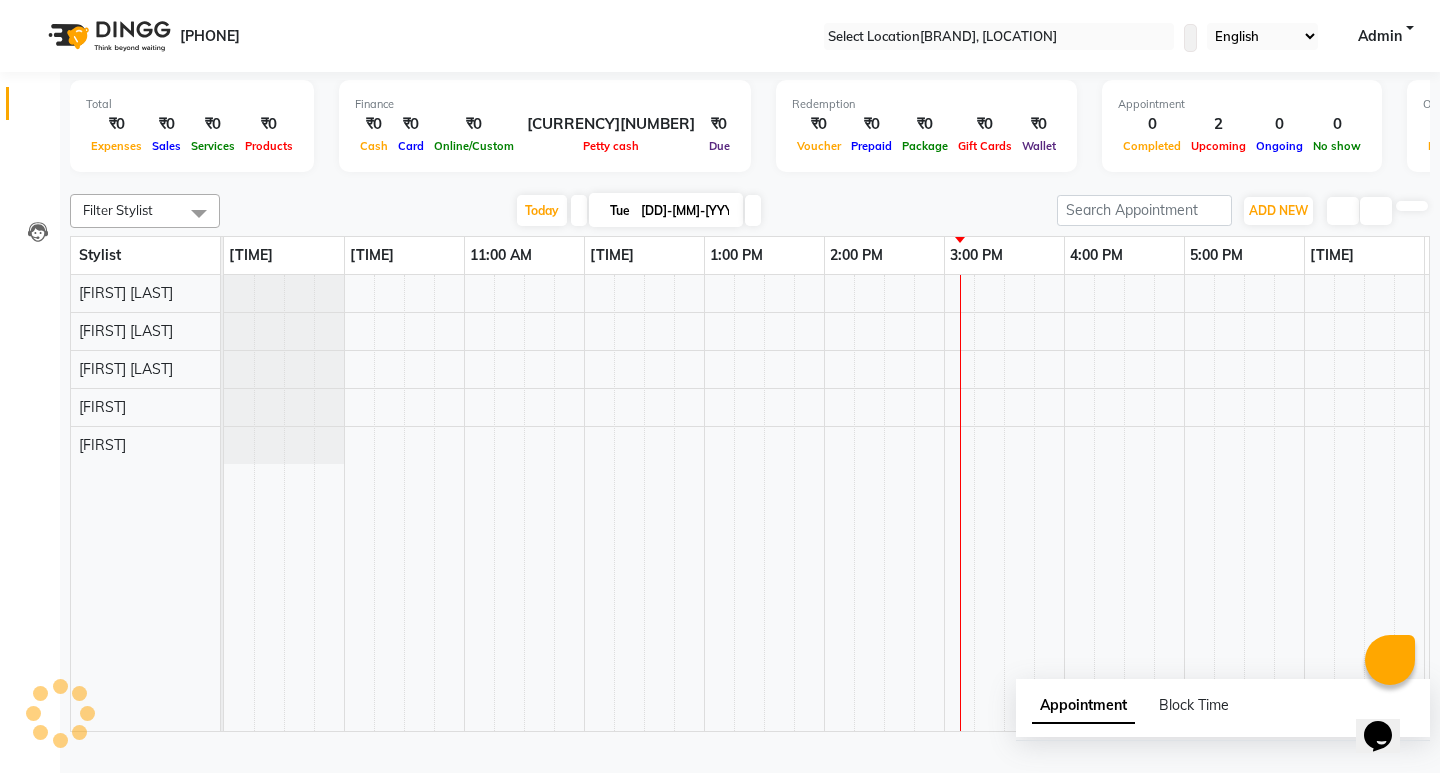 scroll, scrollTop: 0, scrollLeft: 355, axis: horizontal 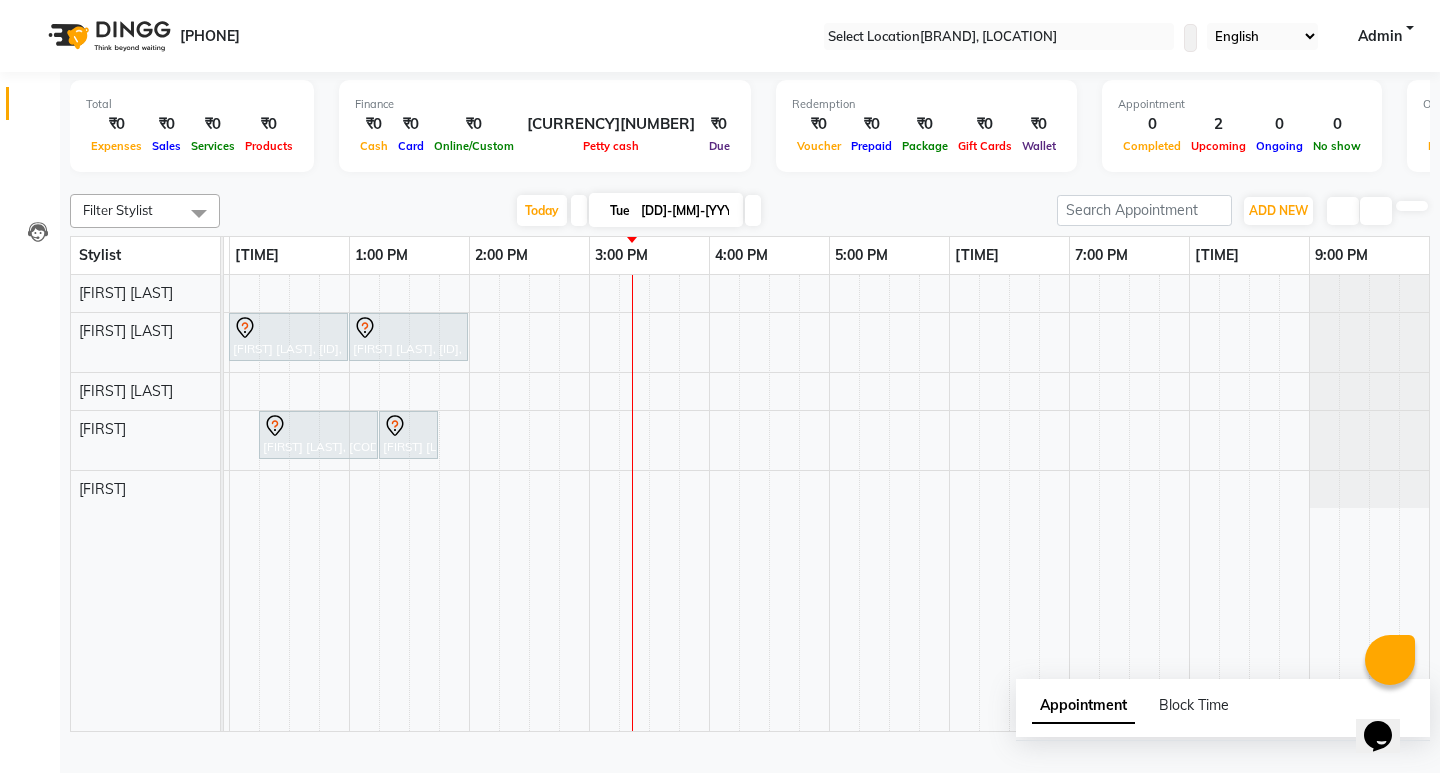 click at bounding box center [753, 210] 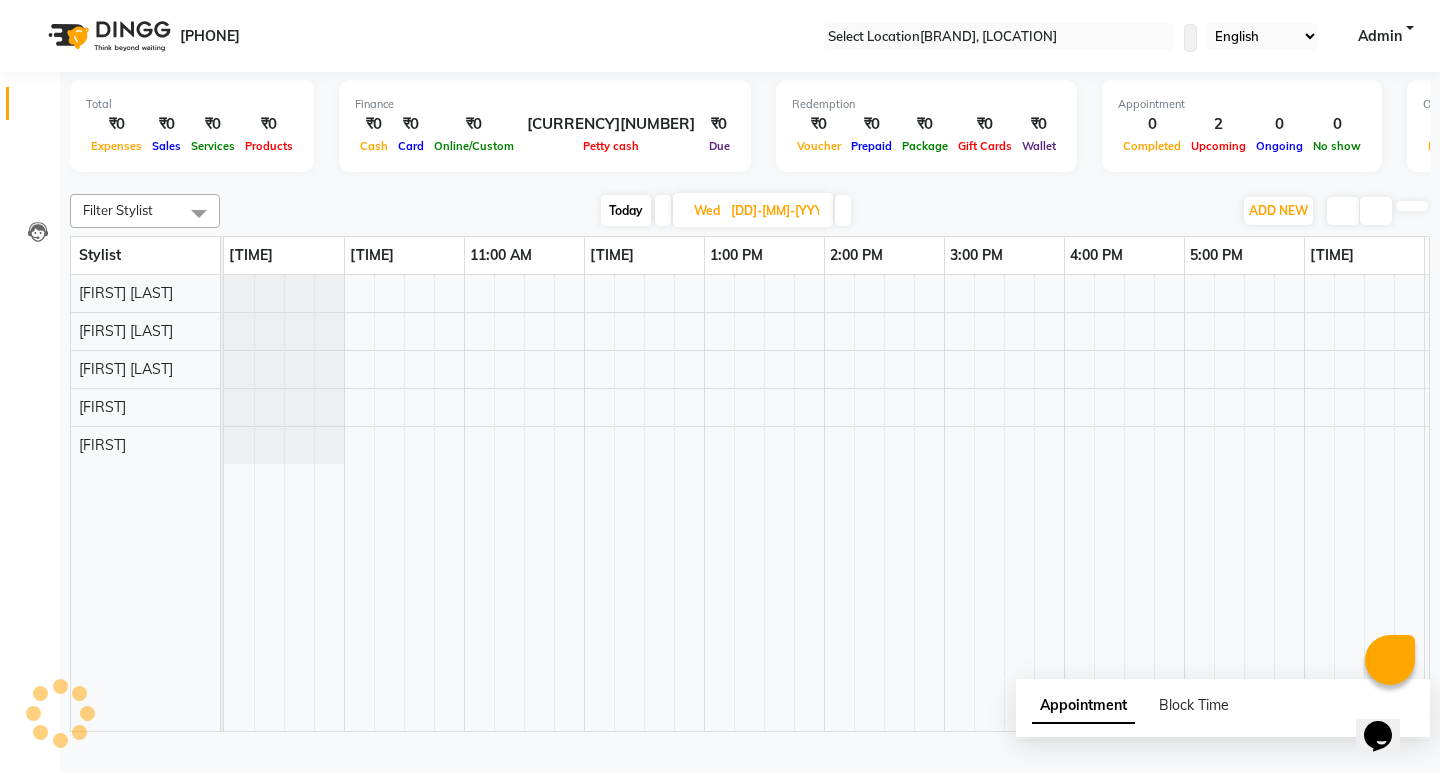 scroll, scrollTop: 0, scrollLeft: 355, axis: horizontal 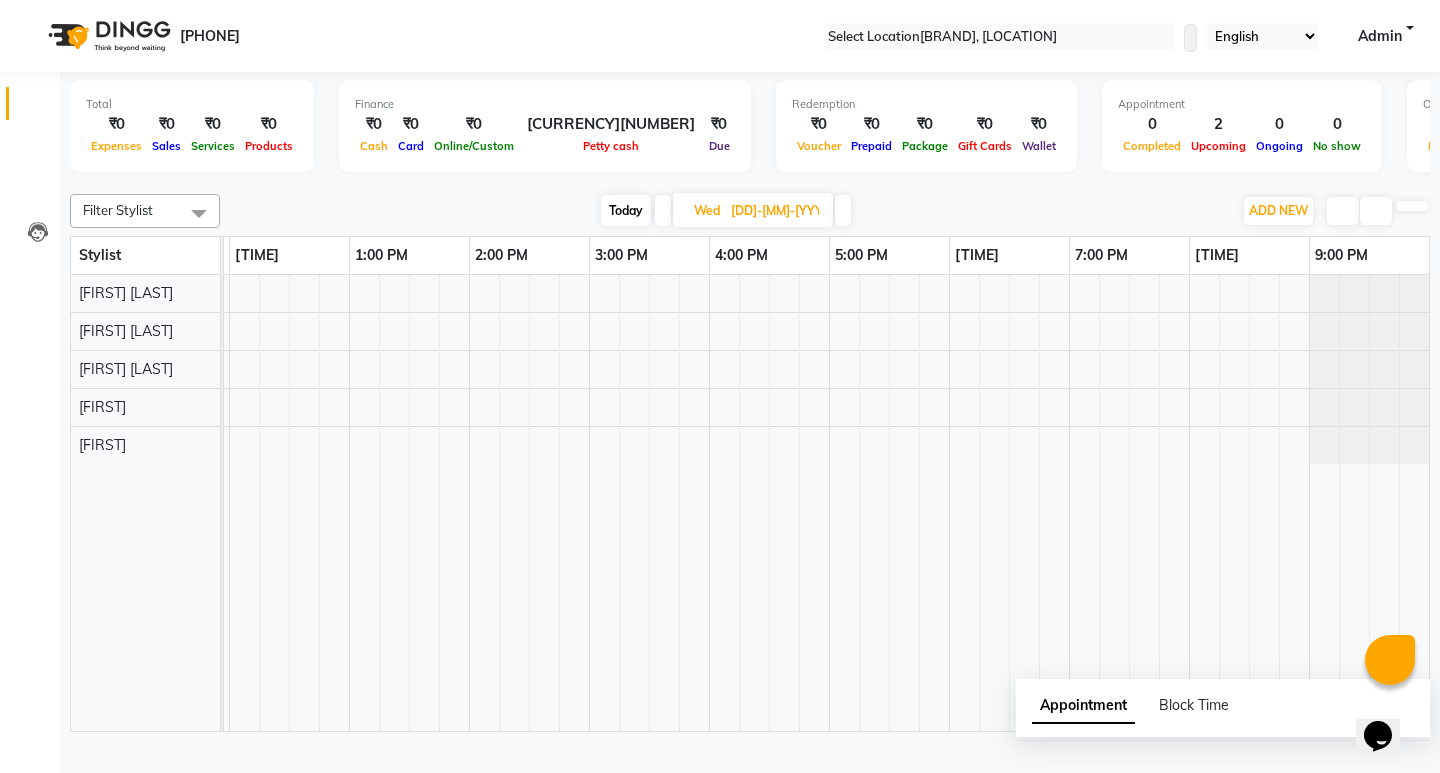 click at bounding box center [843, 210] 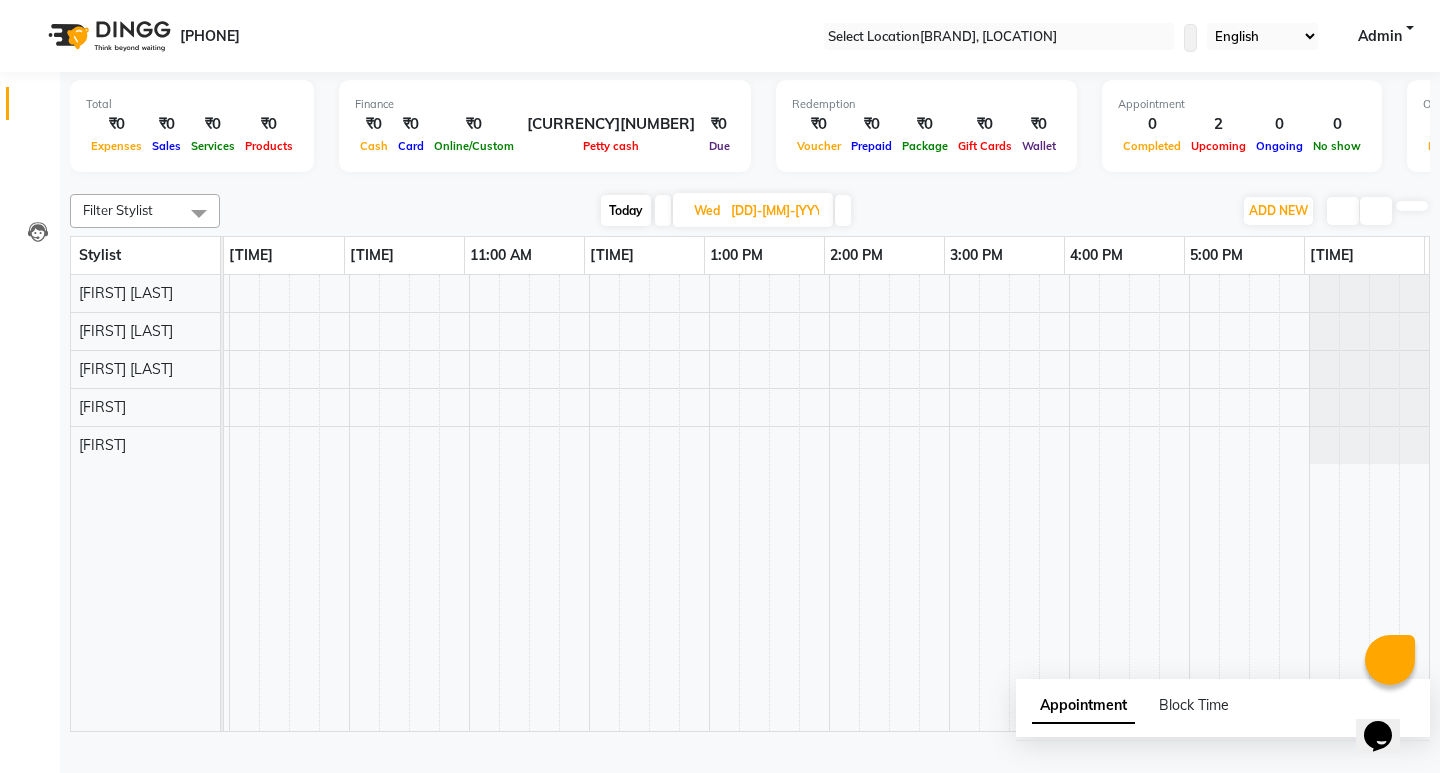 scroll, scrollTop: 0, scrollLeft: 0, axis: both 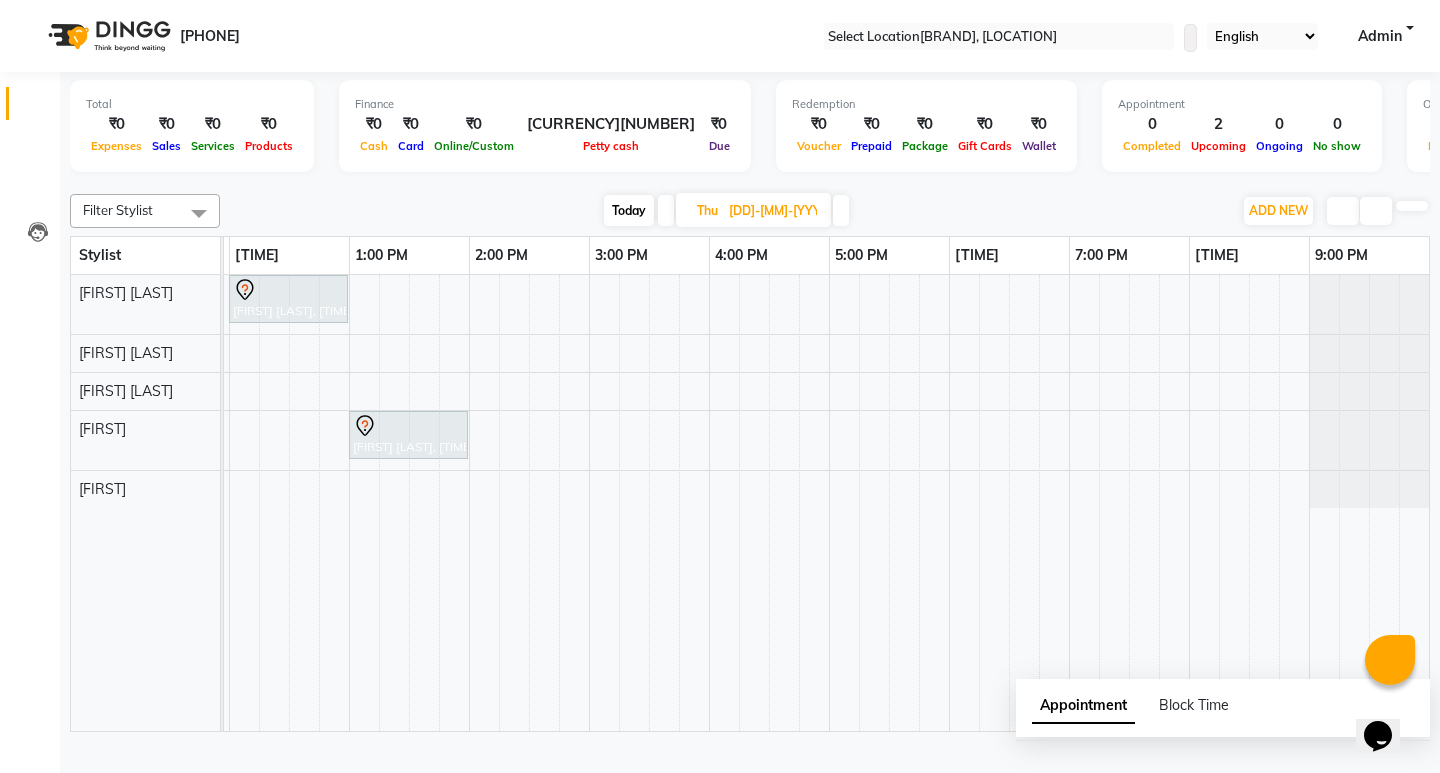click at bounding box center (841, 210) 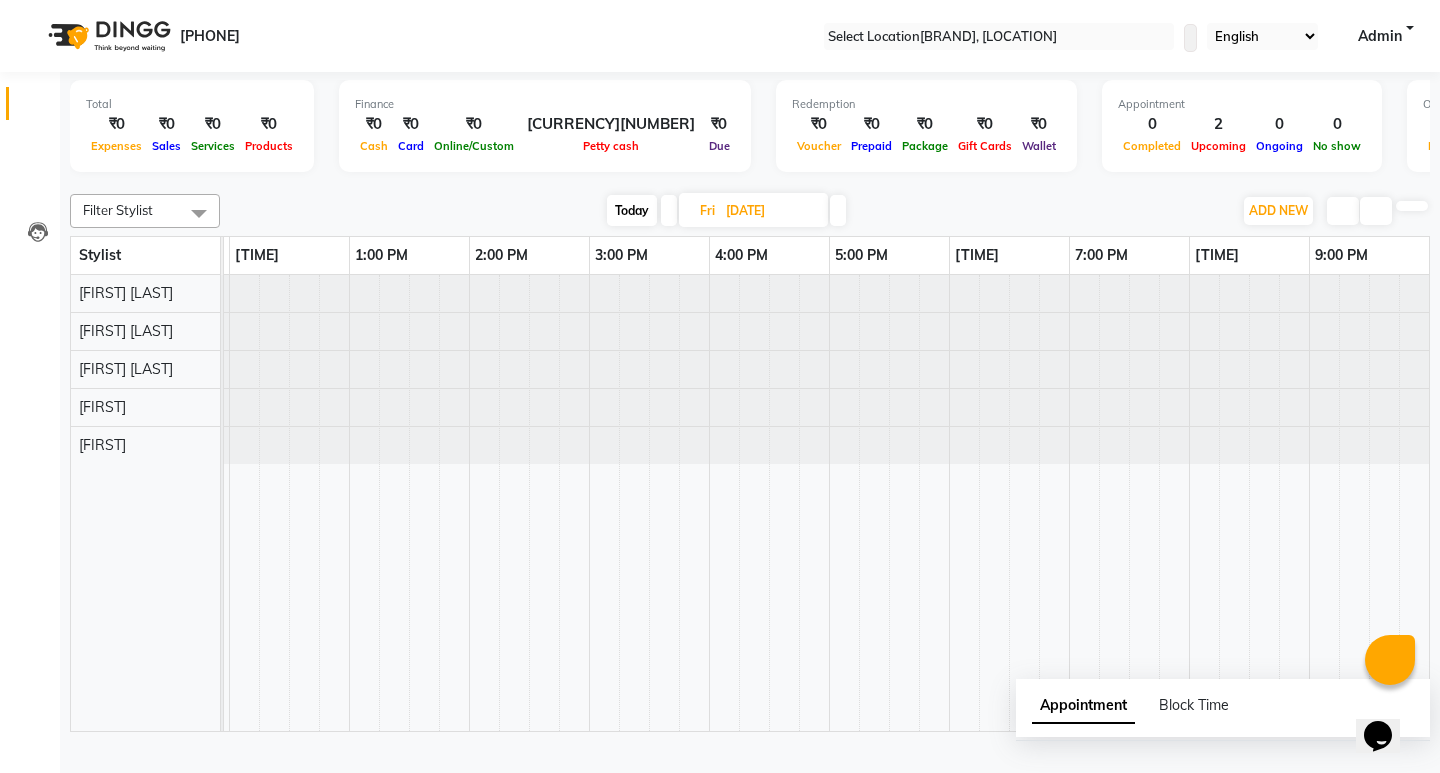 scroll, scrollTop: 0, scrollLeft: 0, axis: both 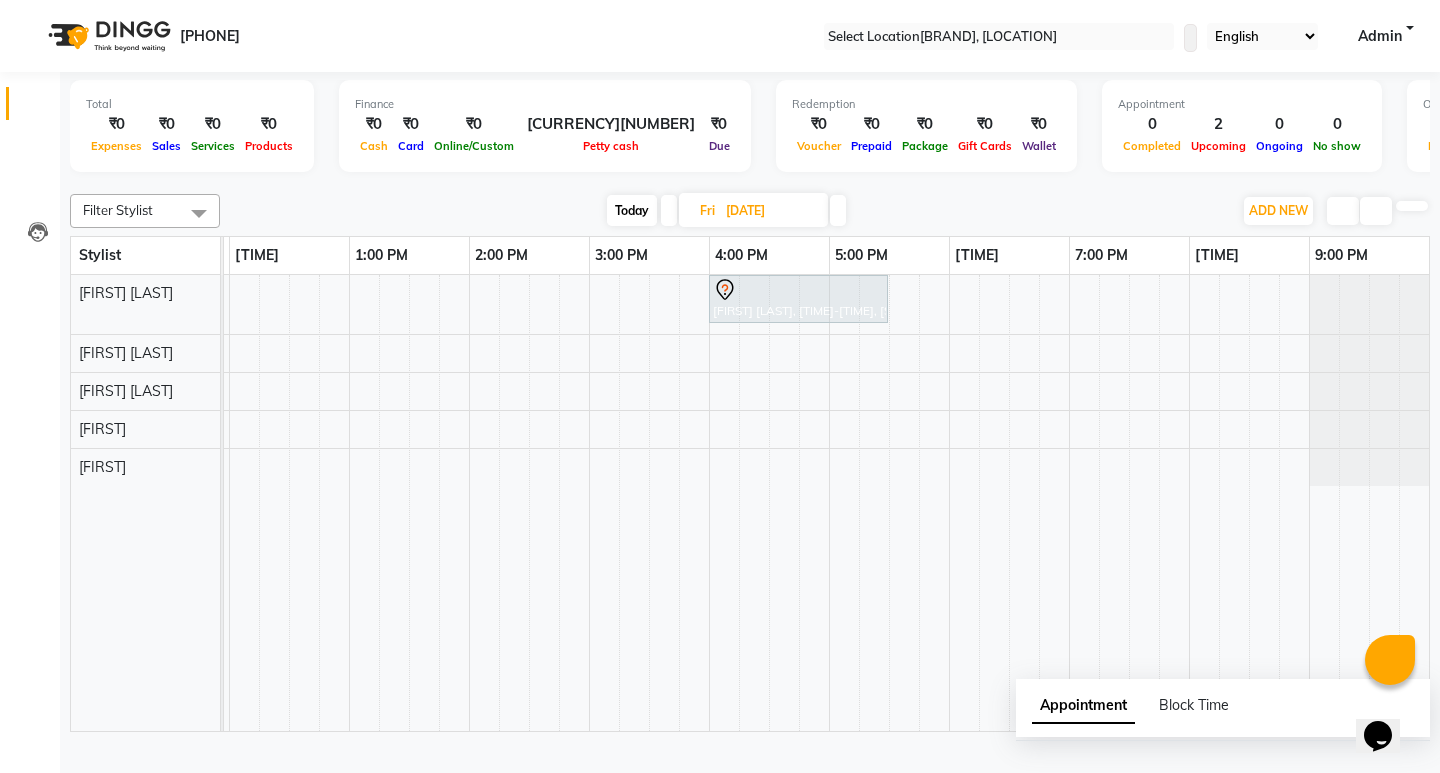 click at bounding box center (838, 210) 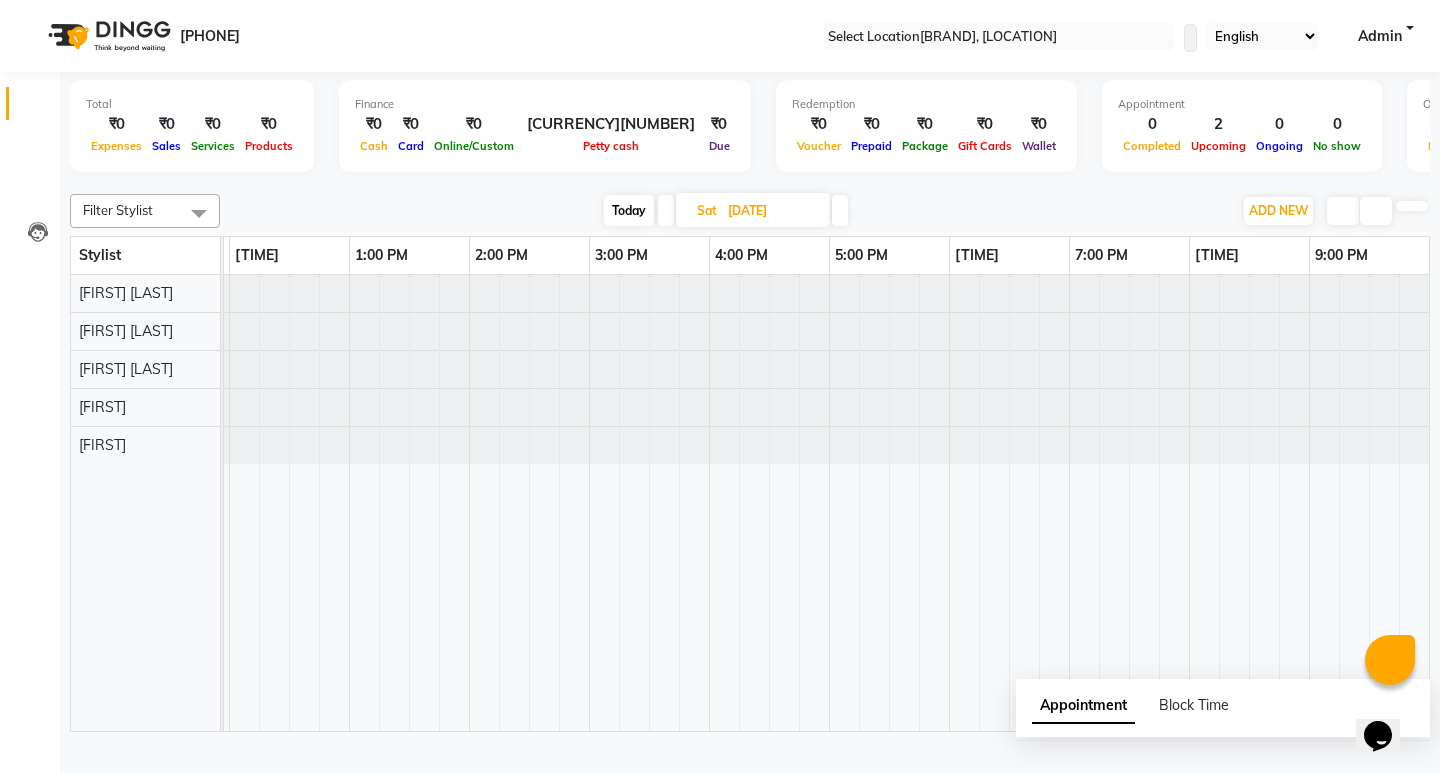 scroll, scrollTop: 0, scrollLeft: 0, axis: both 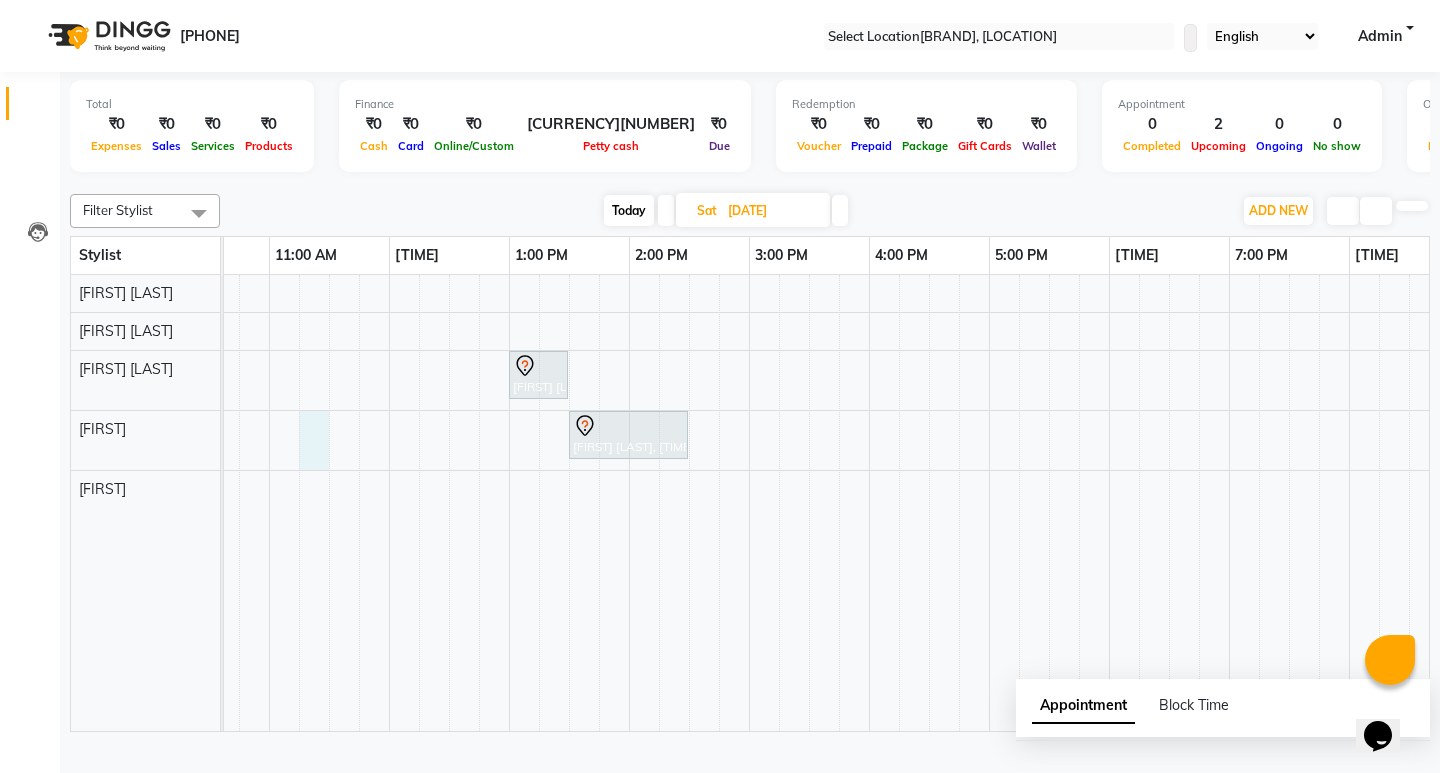 click on "[FIRST] [LAST], [TIME]-[TIME], [SERVICE] [SERVICE] [SERVICE] [SERVICE] [FIRST] [LAST], [TIME]-[TIME], [SERVICE] [SERVICE] [SERVICE] [SERVICE]" at bounding box center [809, 503] 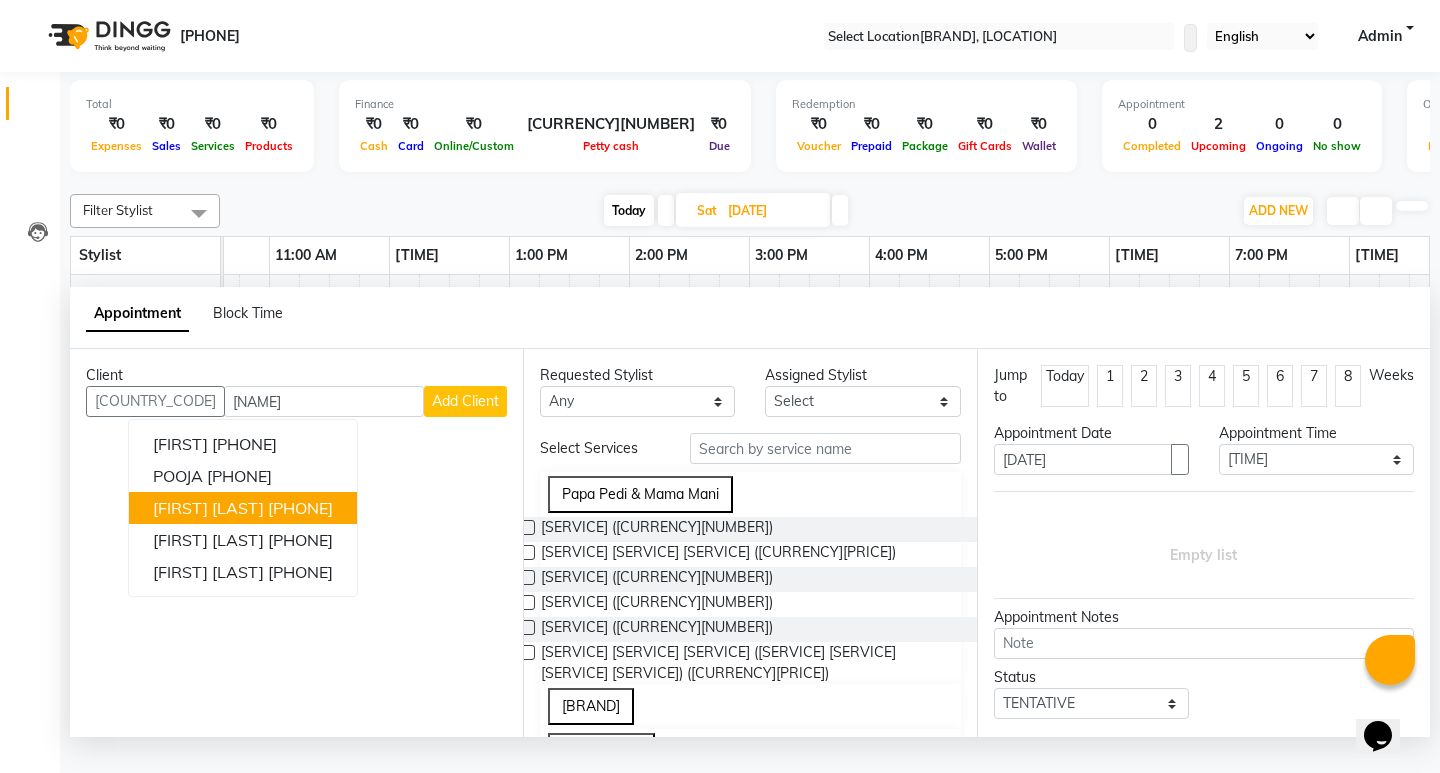 click on "[PHONE]" at bounding box center [300, 508] 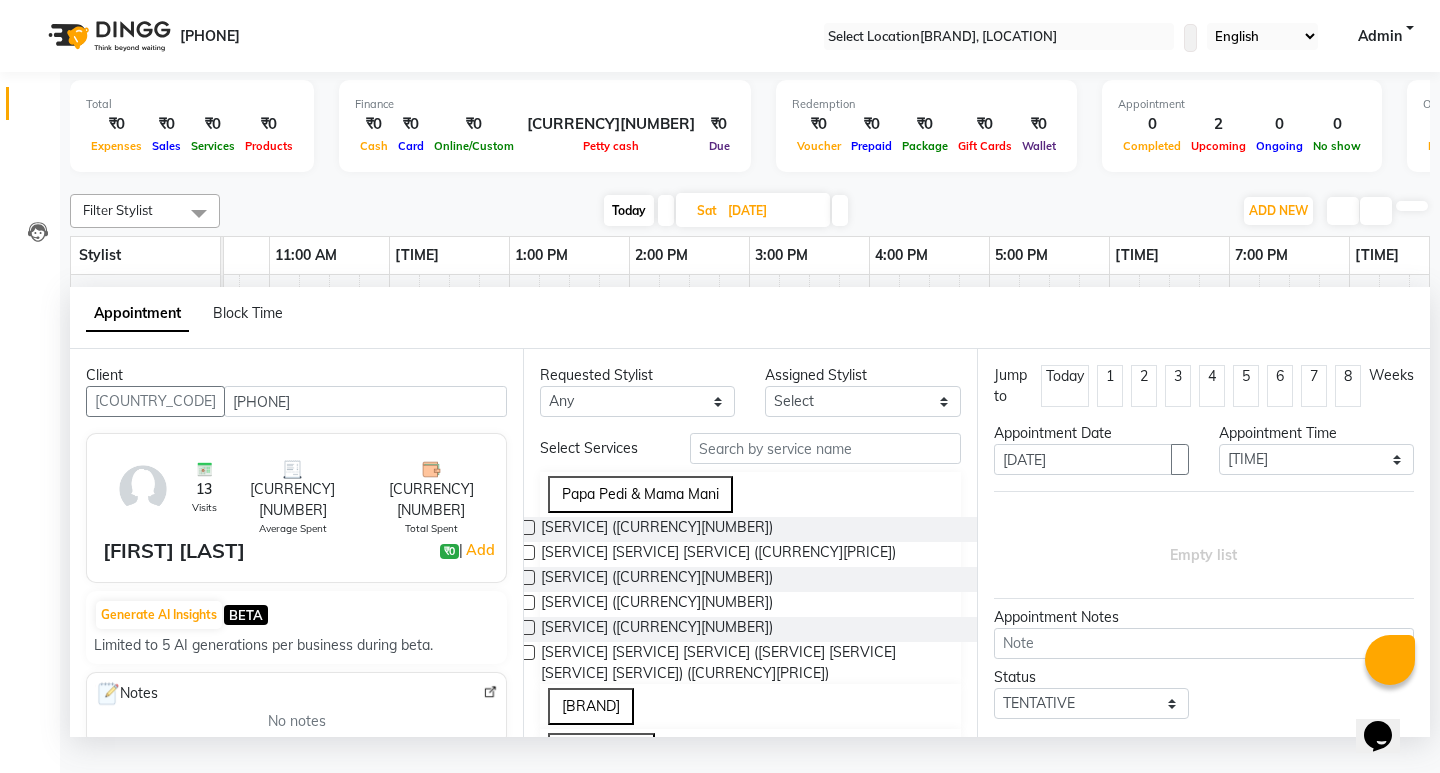 type on "[PHONE]" 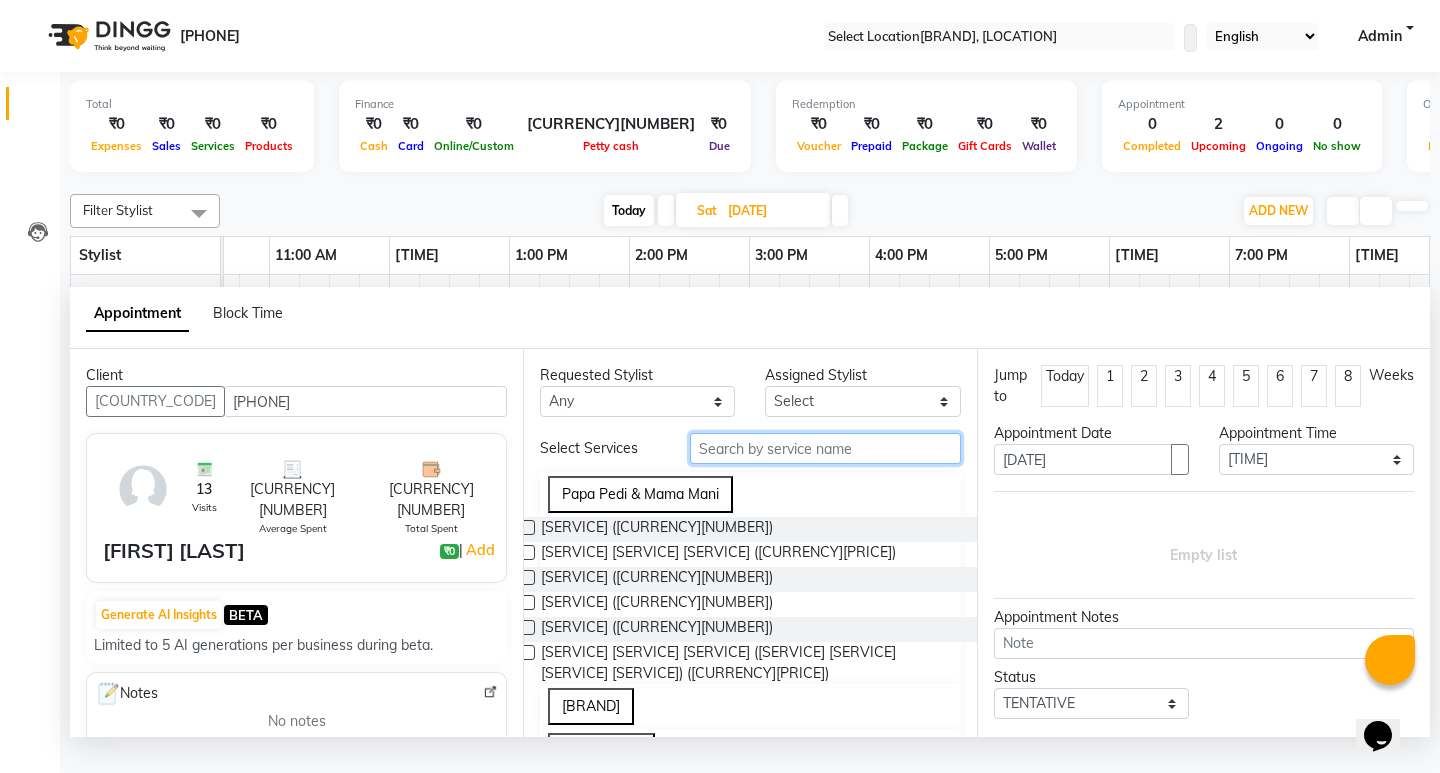 click at bounding box center (825, 448) 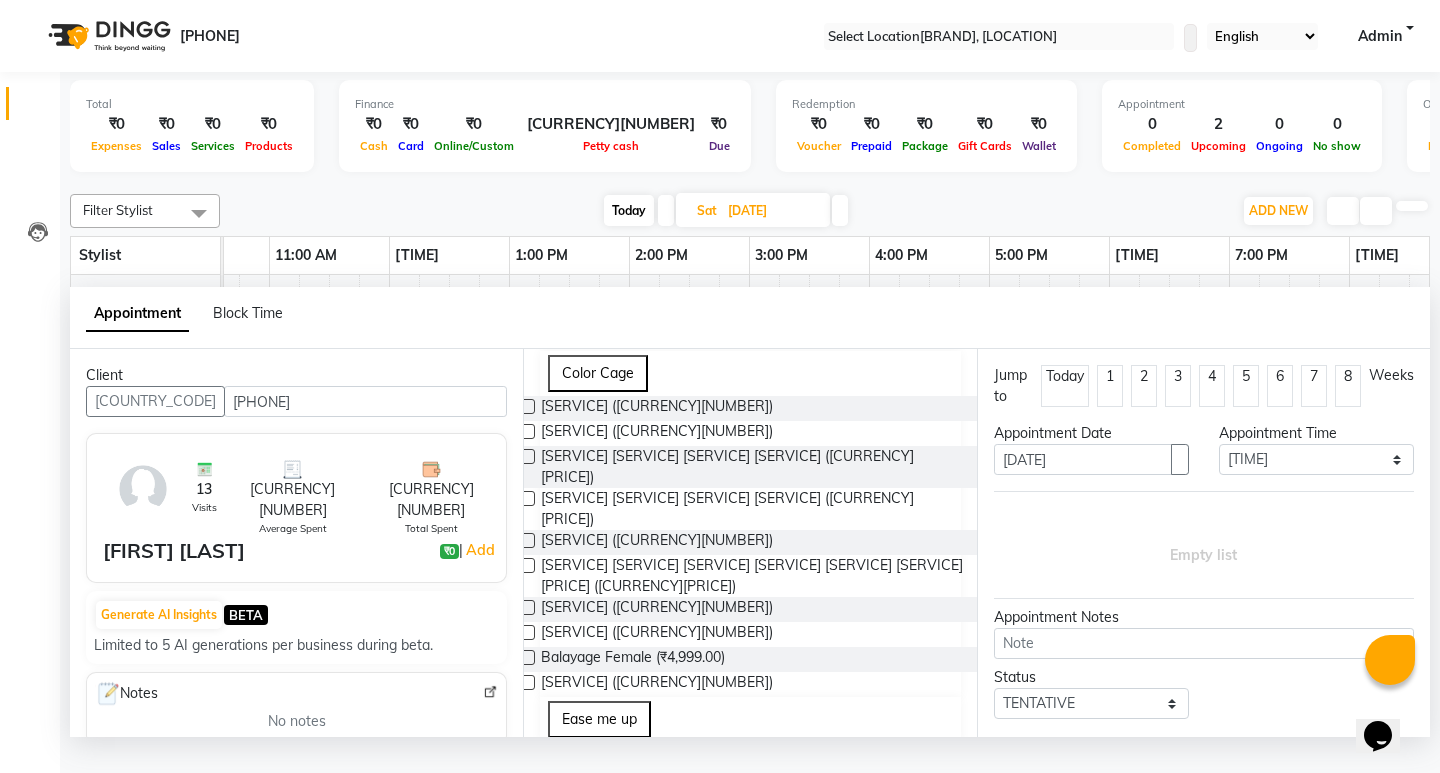 type on "bal" 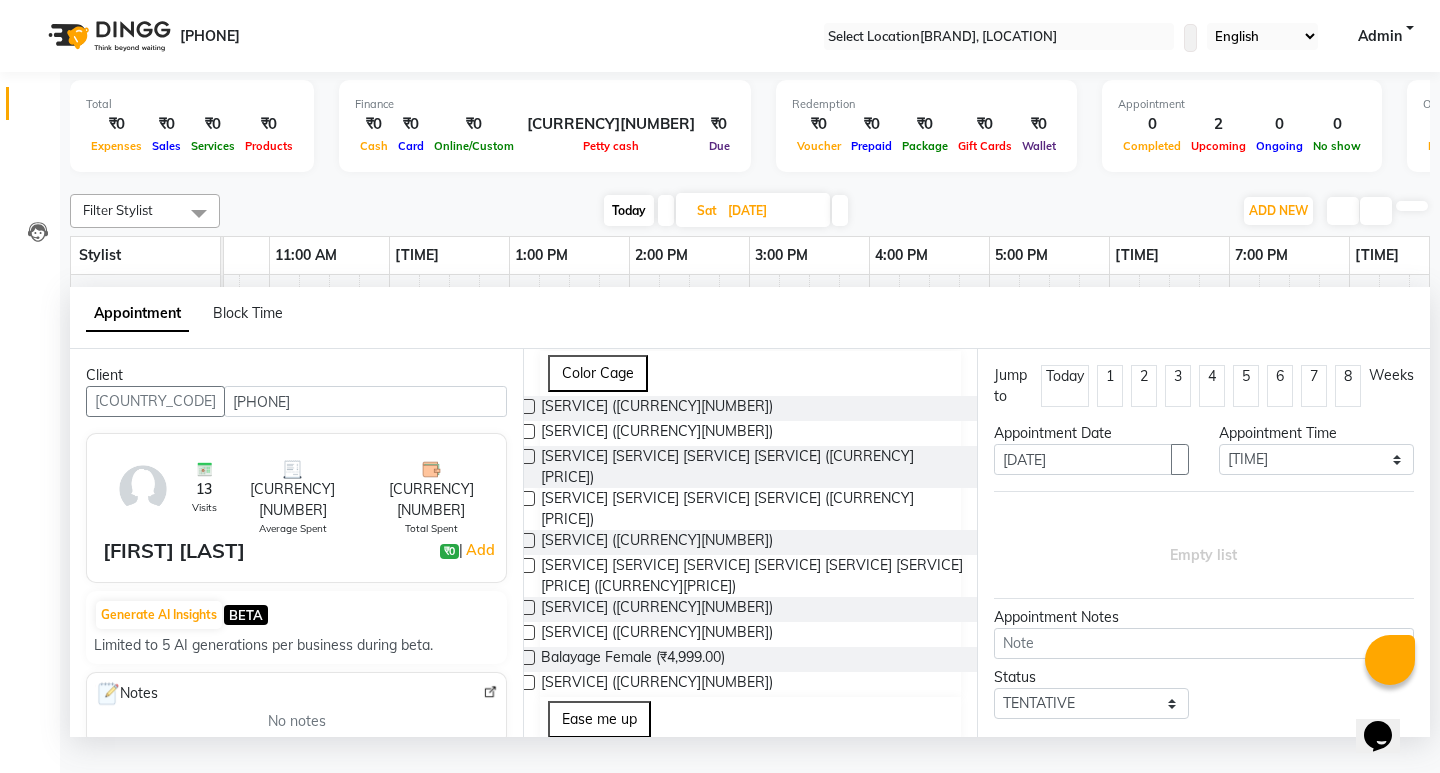 click at bounding box center (527, 657) 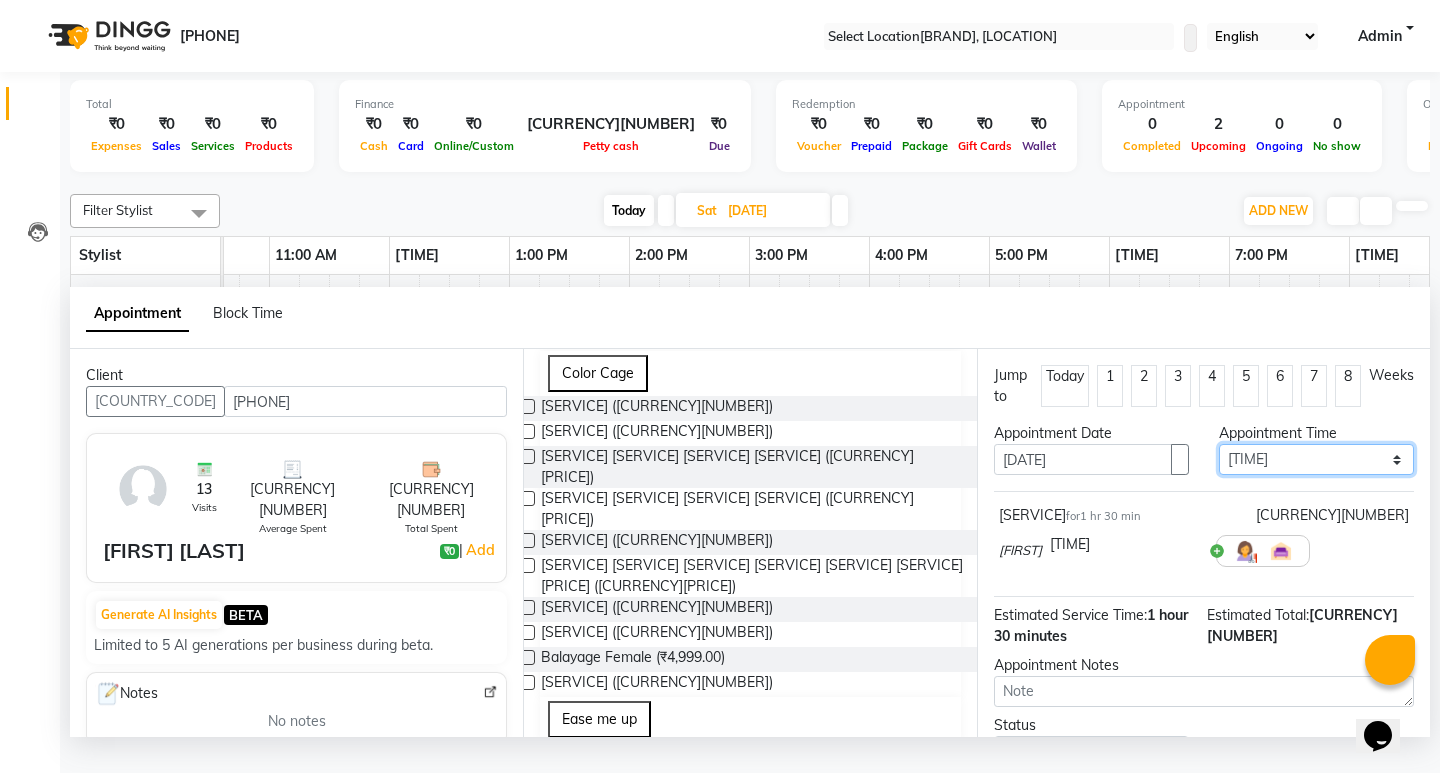 click on "Select [TIME] [TIME] [TIME] [TIME] [TIME] [TIME] [TIME] [TIME] [TIME] [TIME] [TIME] [TIME] [TIME] [TIME] [TIME] [TIME] [TIME] [TIME] [TIME] [TIME] [TIME] [TIME] [TIME] [TIME] [TIME] [TIME] [TIME] [TIME] [TIME] [TIME] [TIME] [TIME] [TIME] [TIME] [TIME] [TIME] [TIME] [TIME] [TIME] [TIME] [TIME] [TIME] [TIME] [TIME]" at bounding box center (1316, 459) 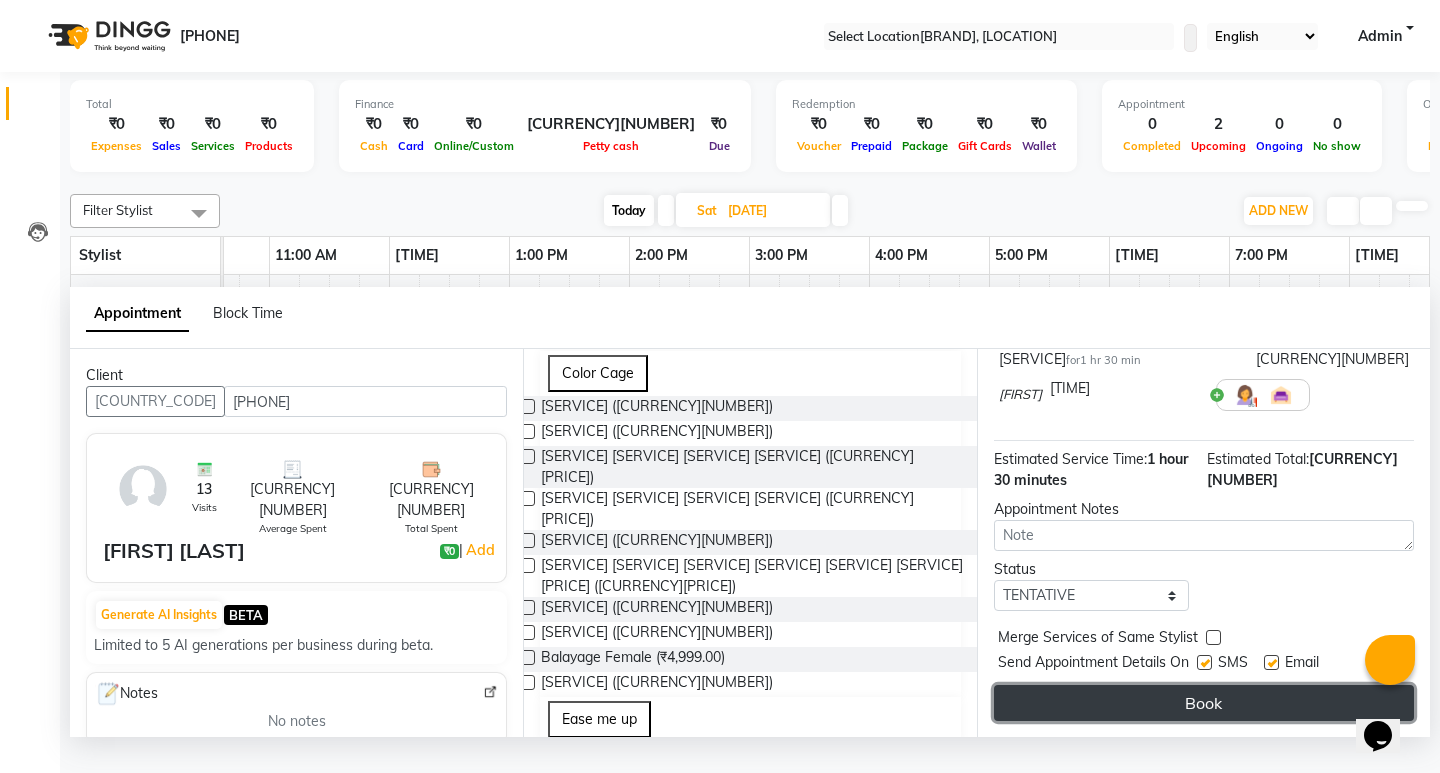 click on "Book" at bounding box center (1204, 703) 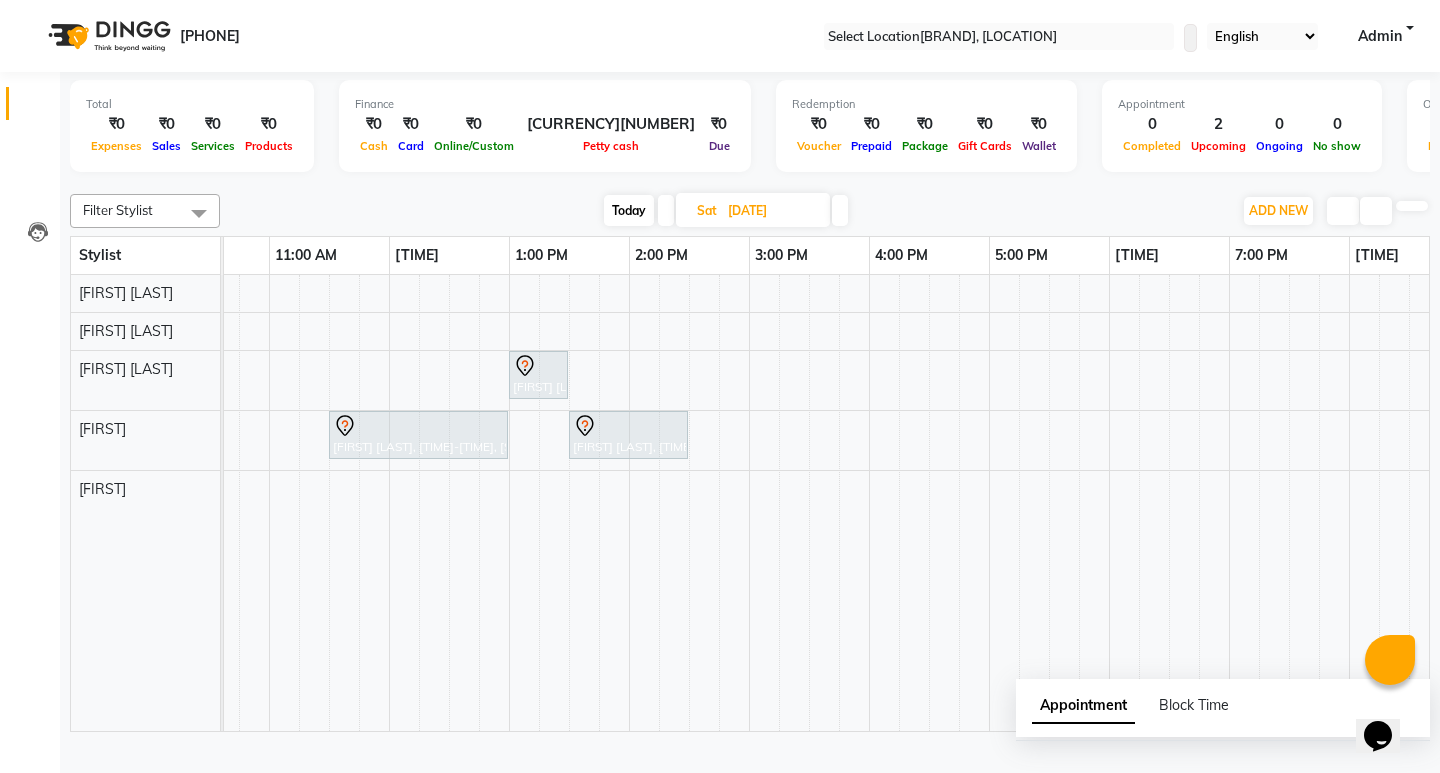 click on "Today" at bounding box center (629, 210) 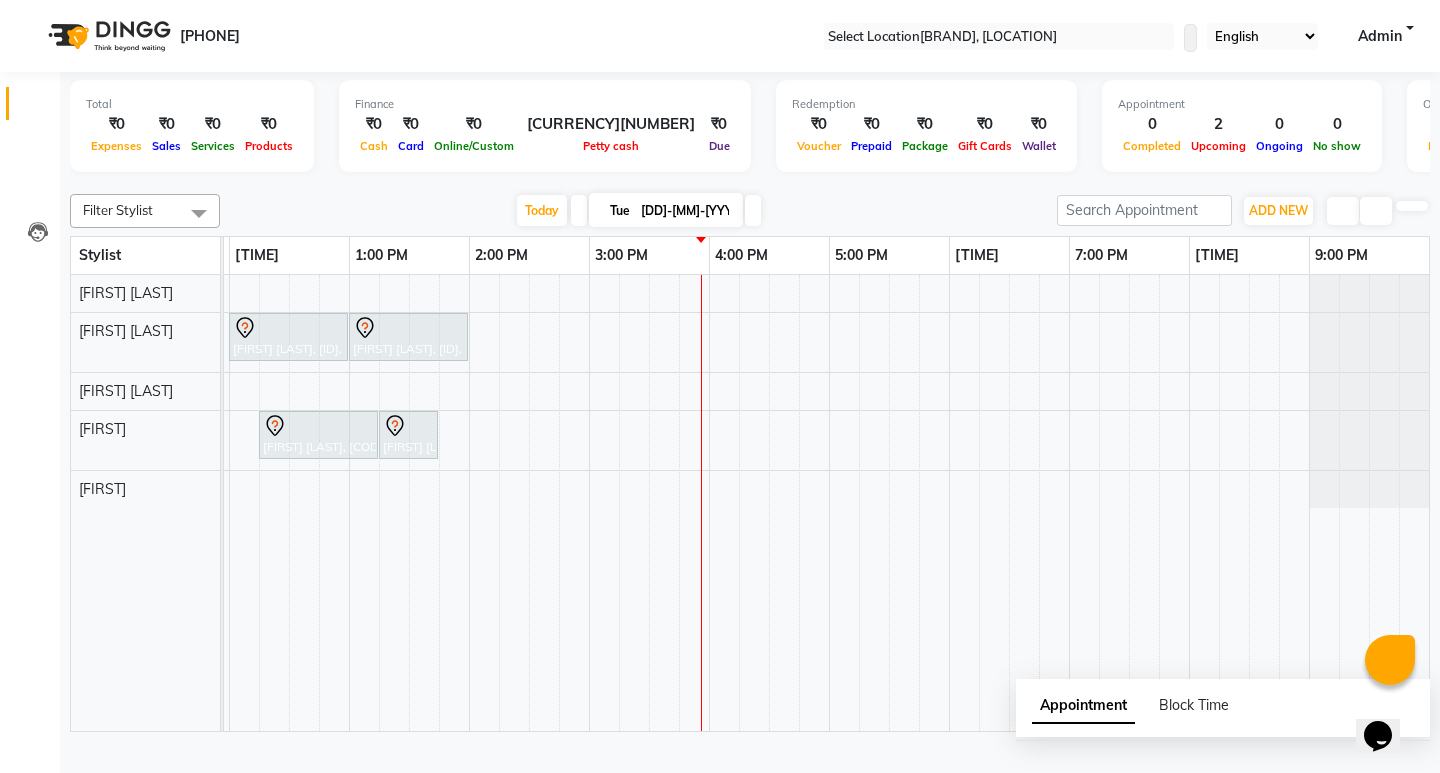click at bounding box center (753, 210) 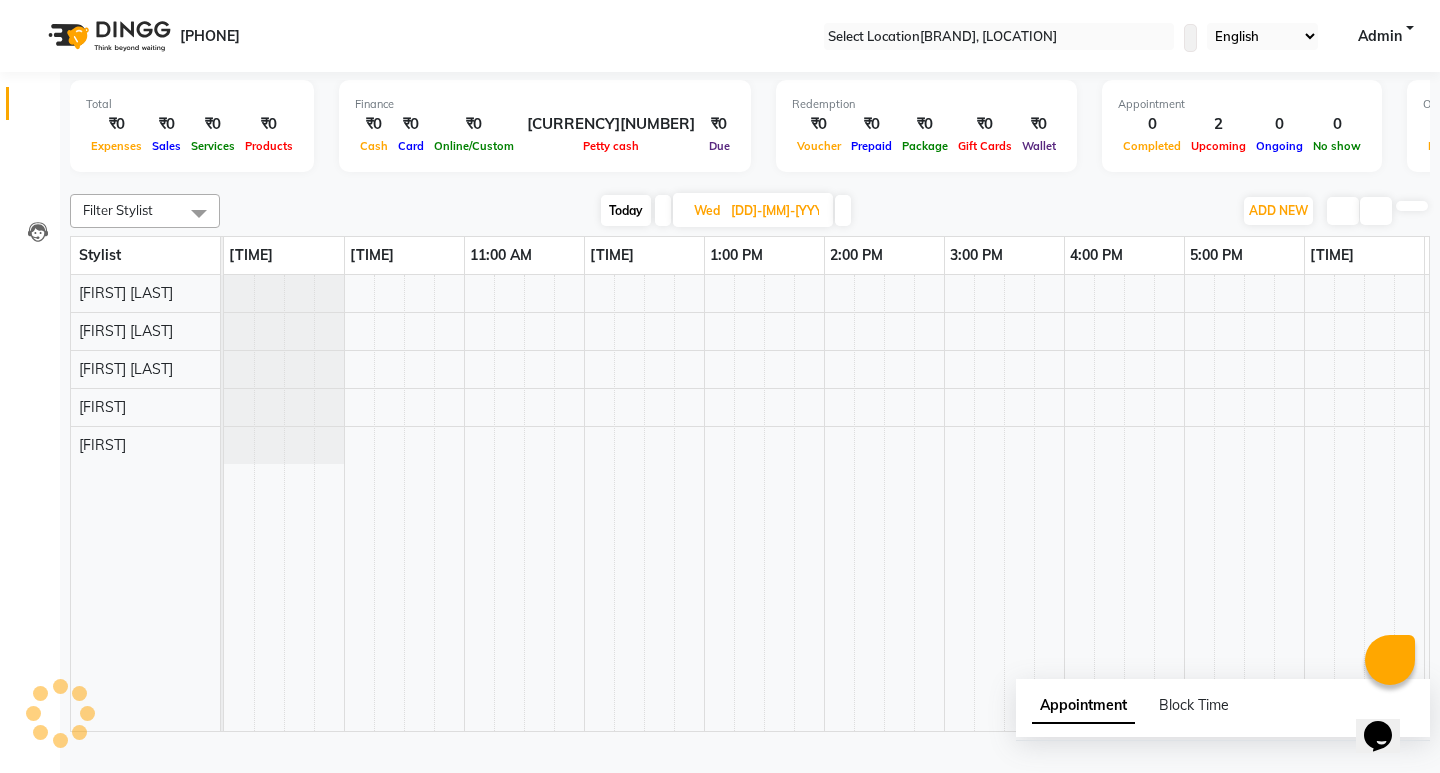 scroll, scrollTop: 0, scrollLeft: 355, axis: horizontal 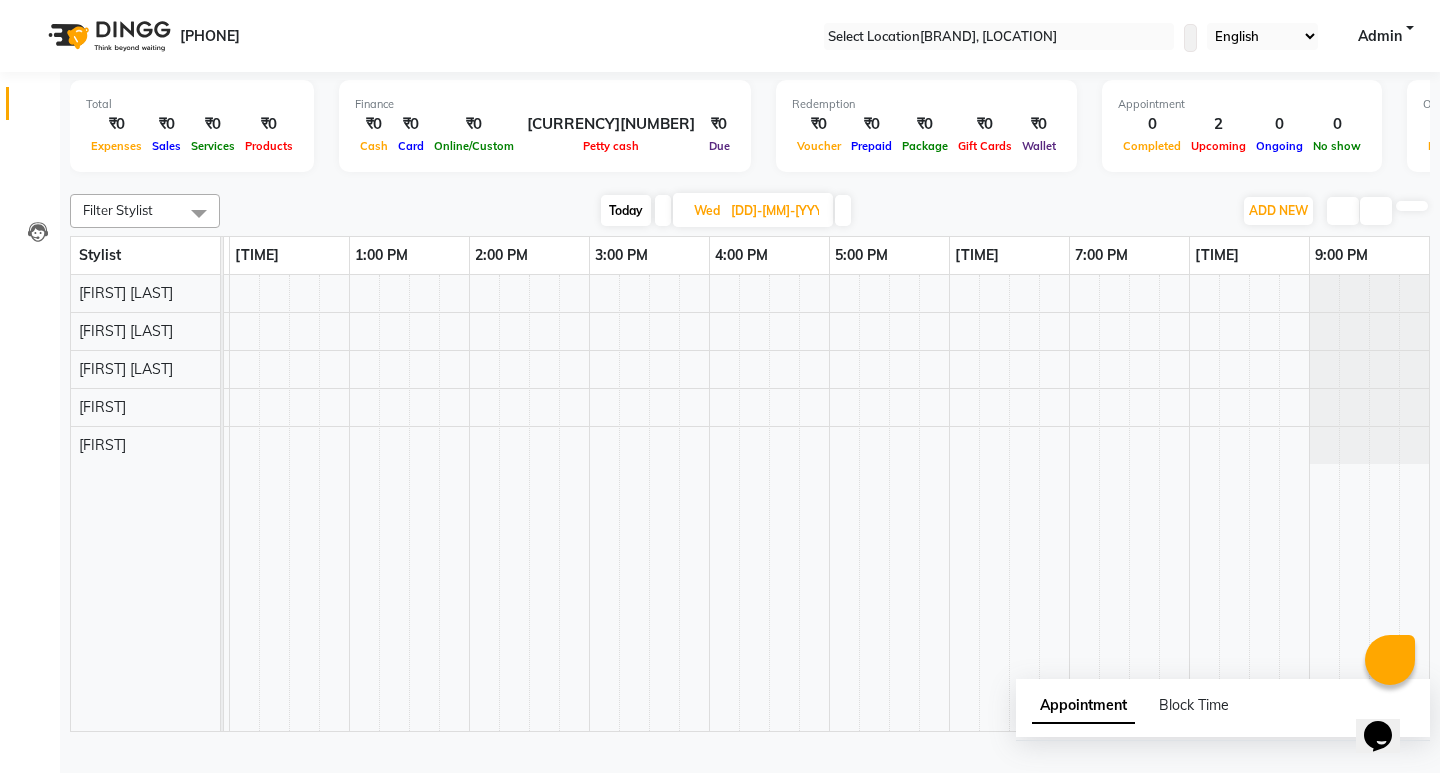 click at bounding box center [663, 210] 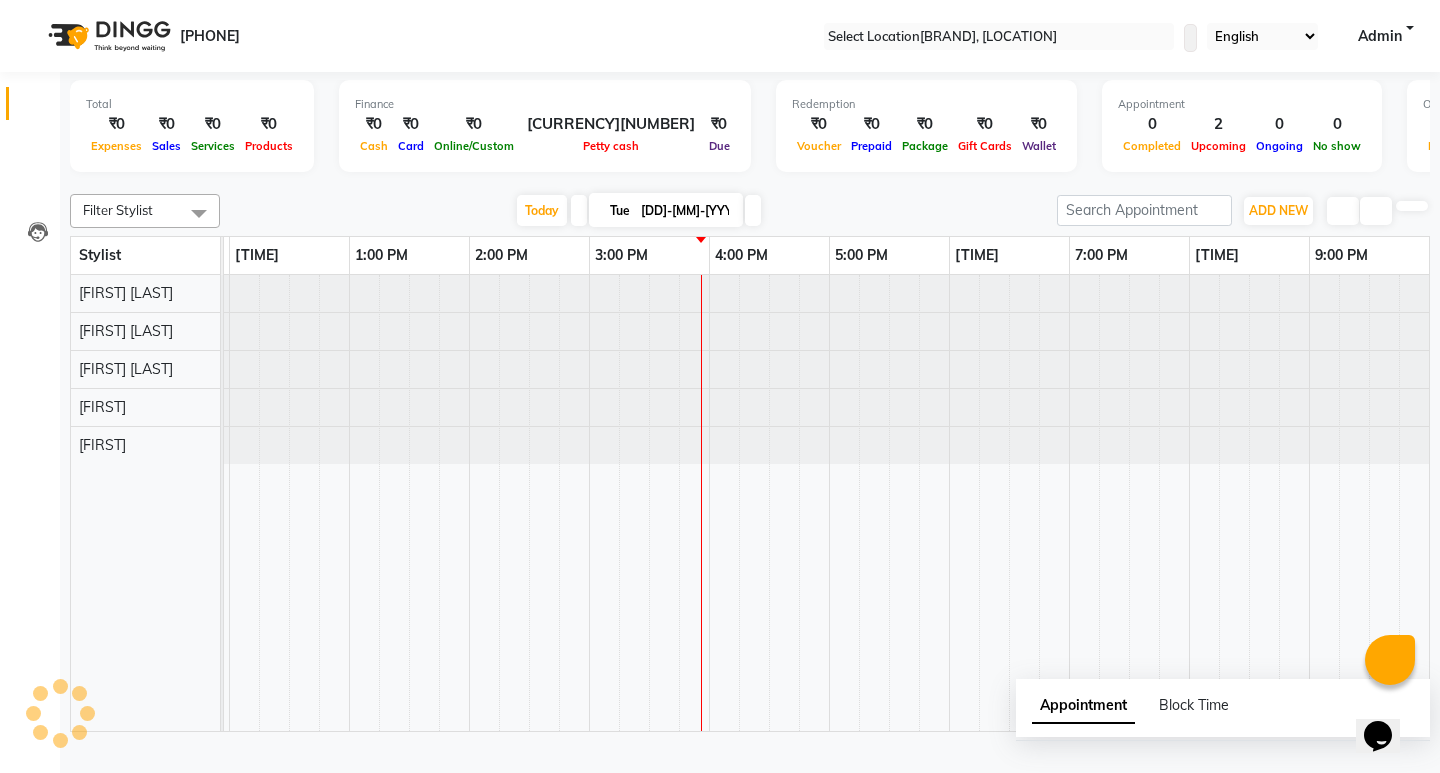 scroll, scrollTop: 0, scrollLeft: 0, axis: both 